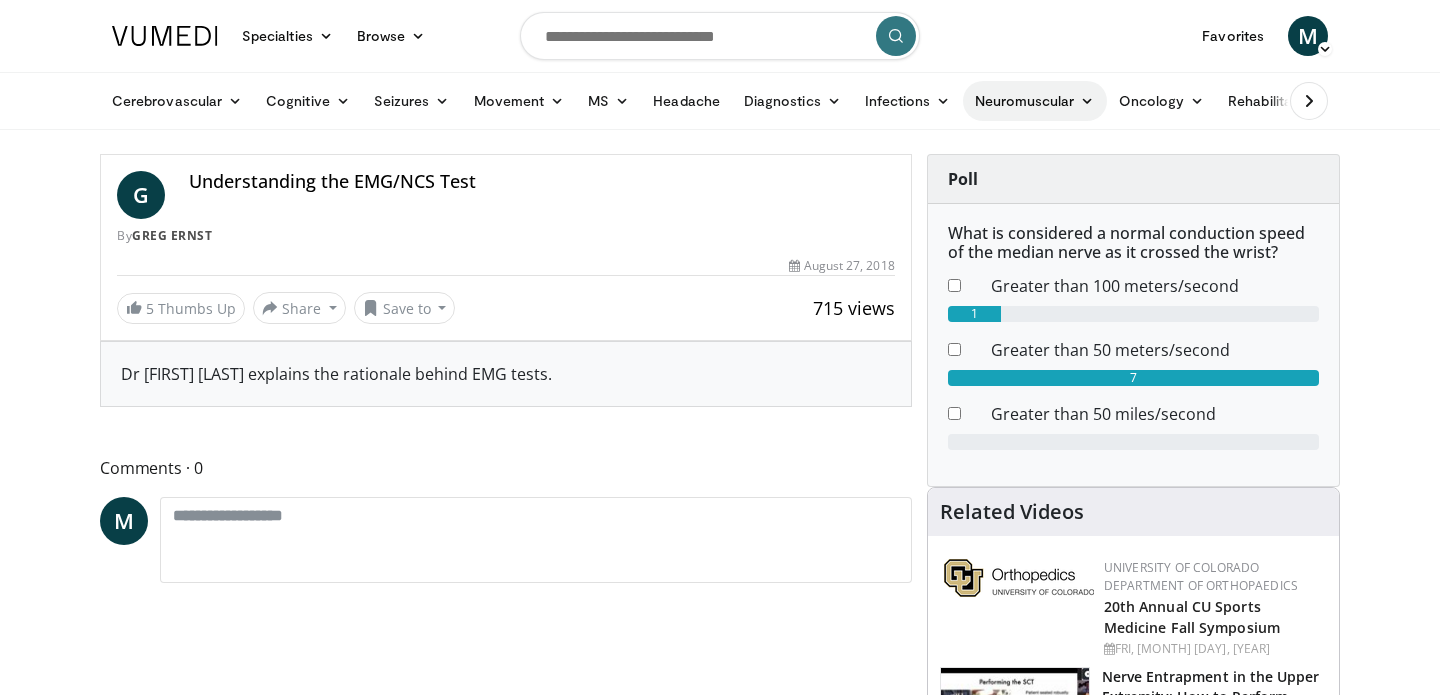 scroll, scrollTop: 0, scrollLeft: 0, axis: both 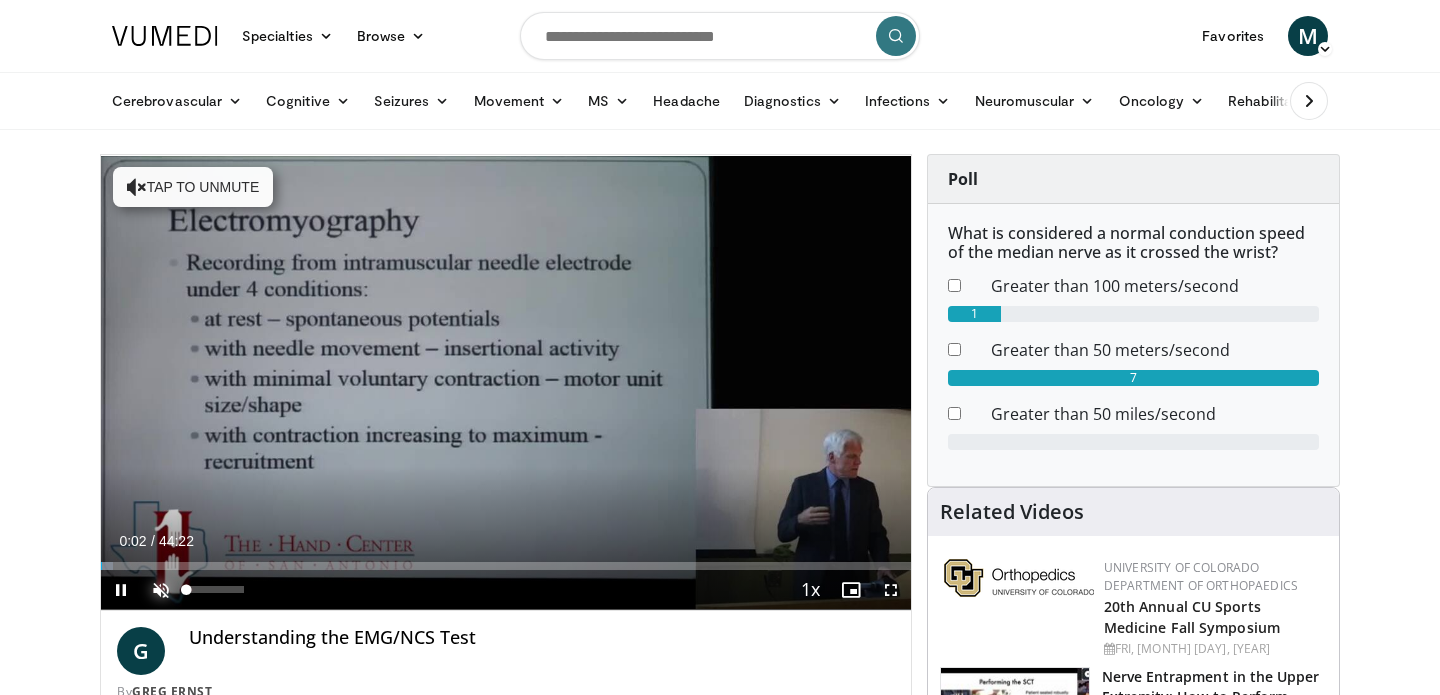 click at bounding box center (161, 590) 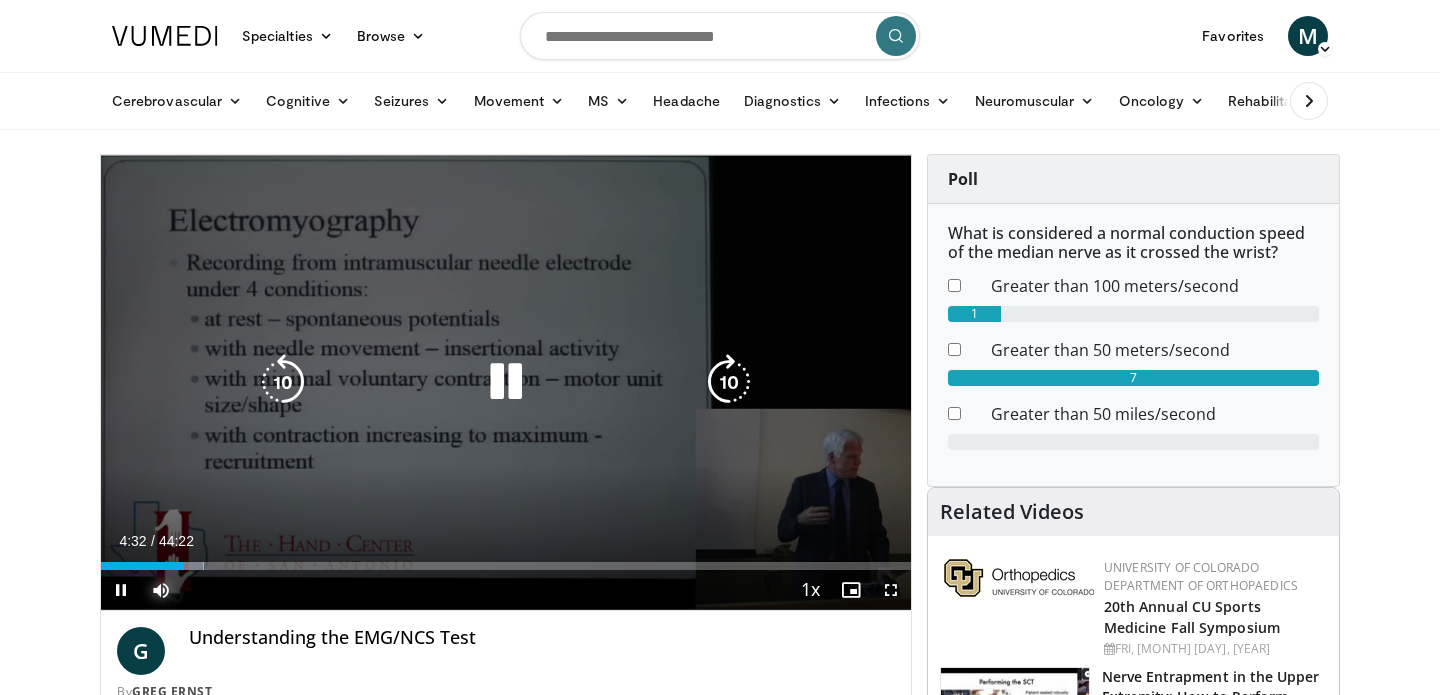 type 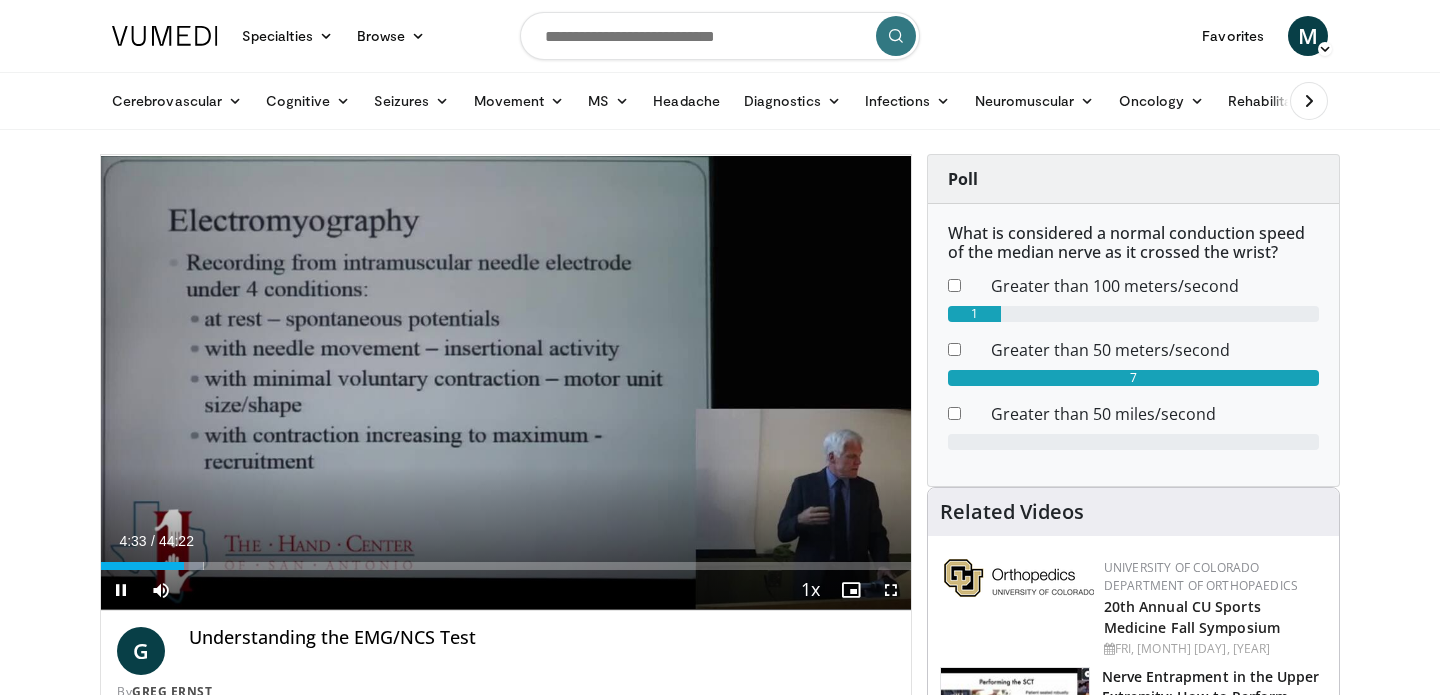 click on "Current Time  4:33 / Duration  44:22 Pause Skip Backward Skip Forward Mute Loaded :  12.66% 04:33 16:59 Stream Type  LIVE Seek to live, currently behind live LIVE   1x Playback Rate 0.5x 0.75x 1x , selected 1.25x 1.5x 1.75x 2x Chapters Chapters Descriptions descriptions off , selected Captions captions settings , opens captions settings dialog captions off , selected Audio Track en (Main) , selected Fullscreen Enable picture-in-picture mode" at bounding box center [506, 590] 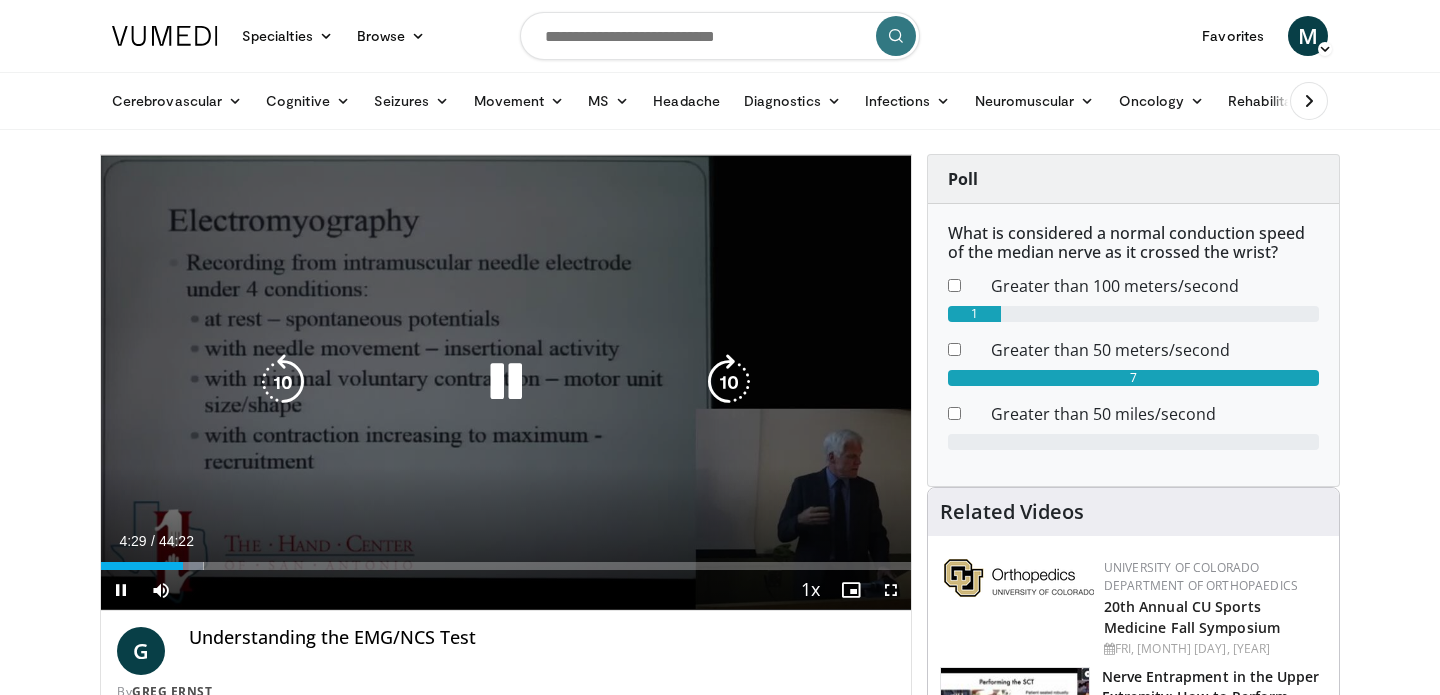 click on "20 seconds
Tap to unmute" at bounding box center [506, 382] 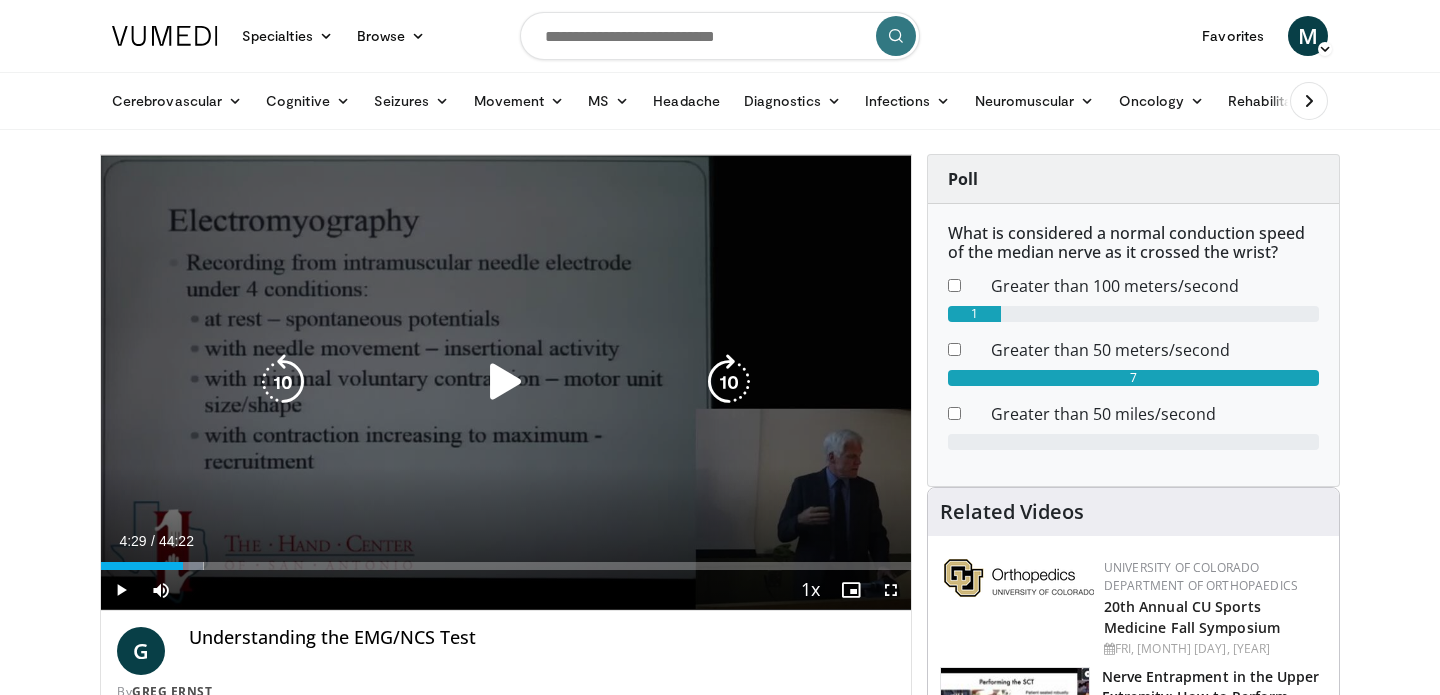 click at bounding box center [506, 382] 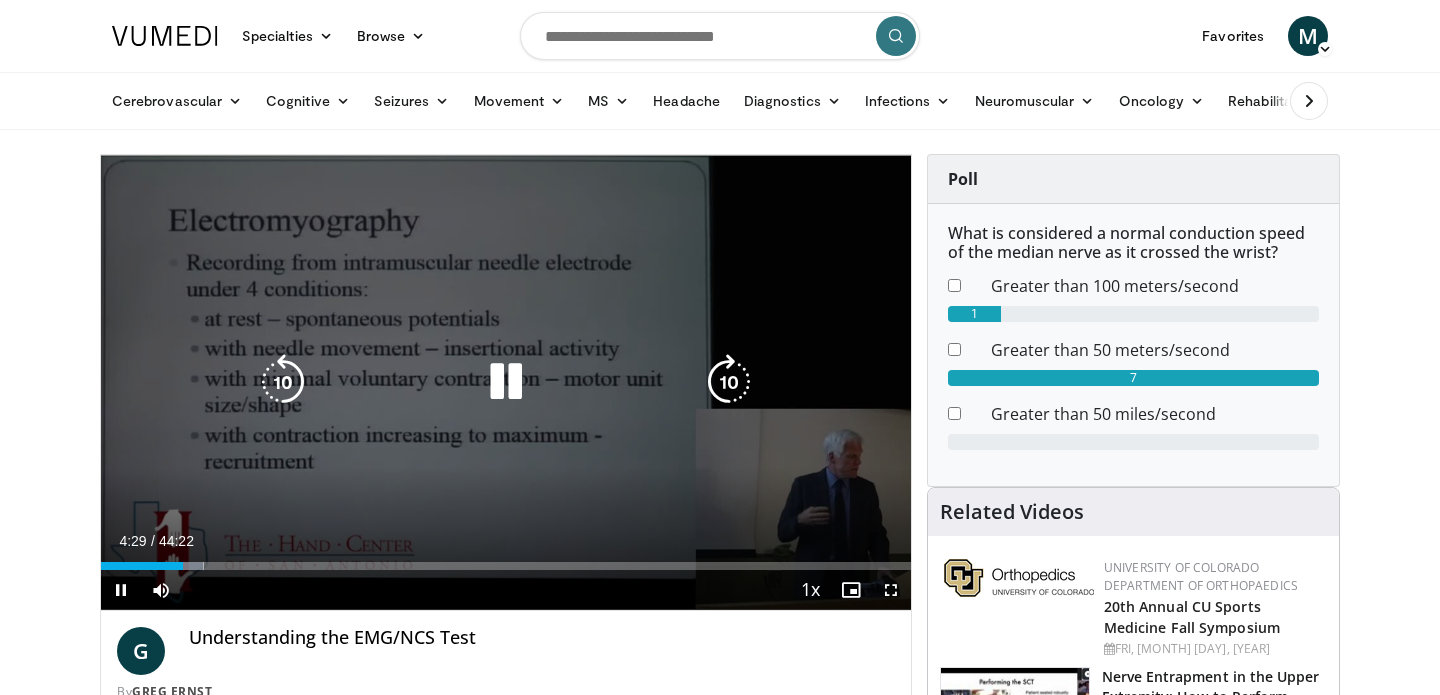 type 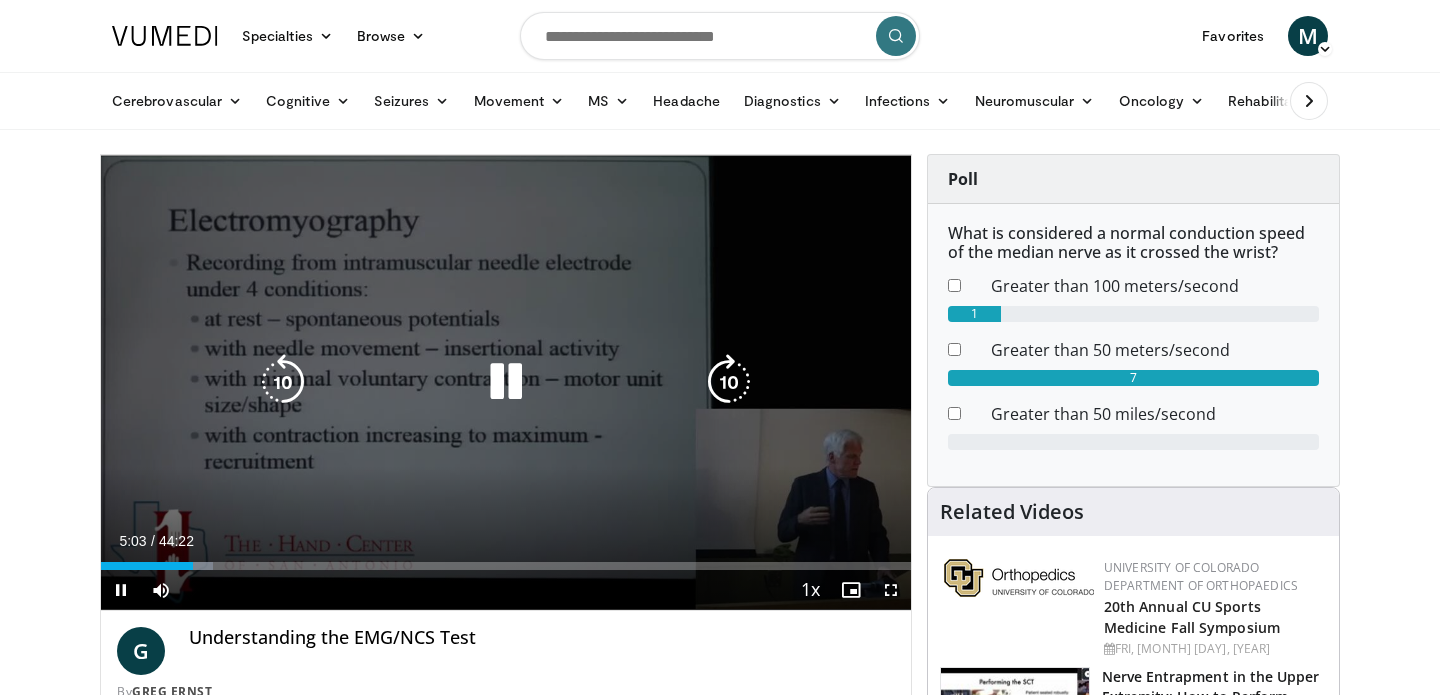 click at bounding box center [506, 382] 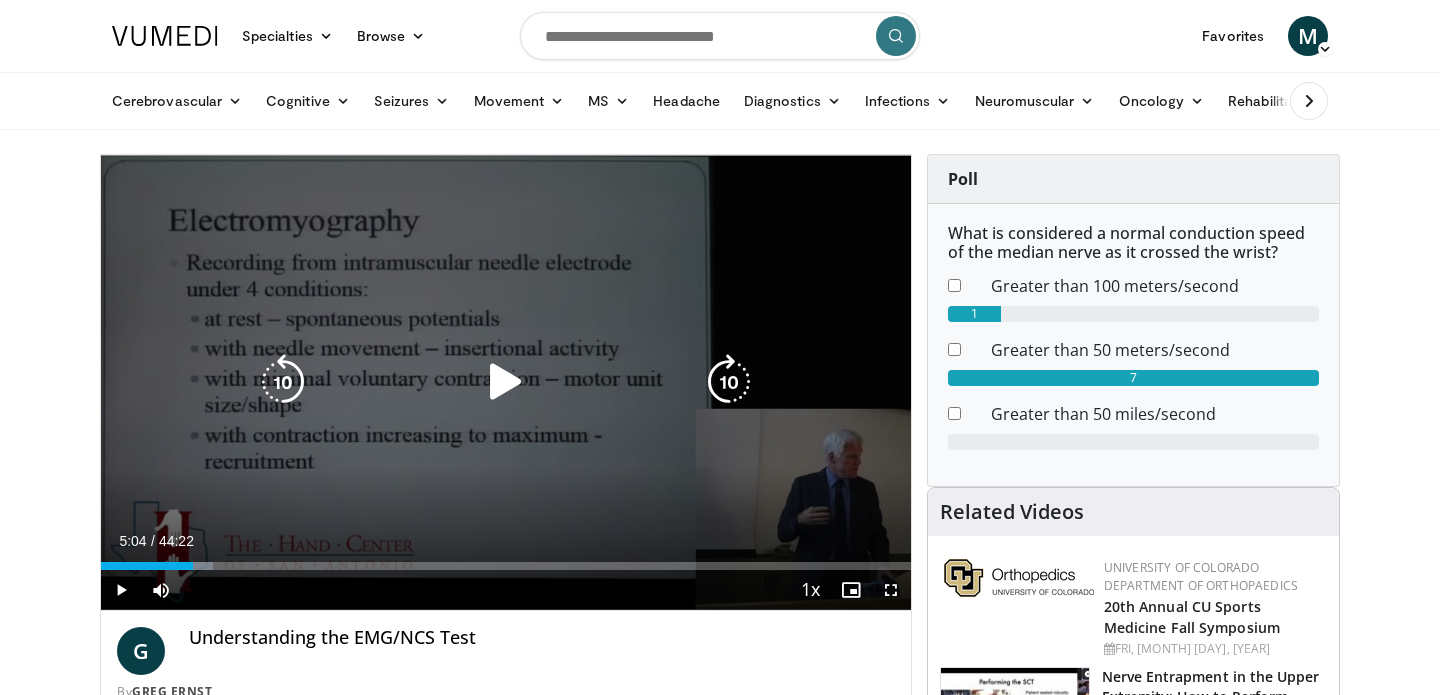 click at bounding box center [506, 382] 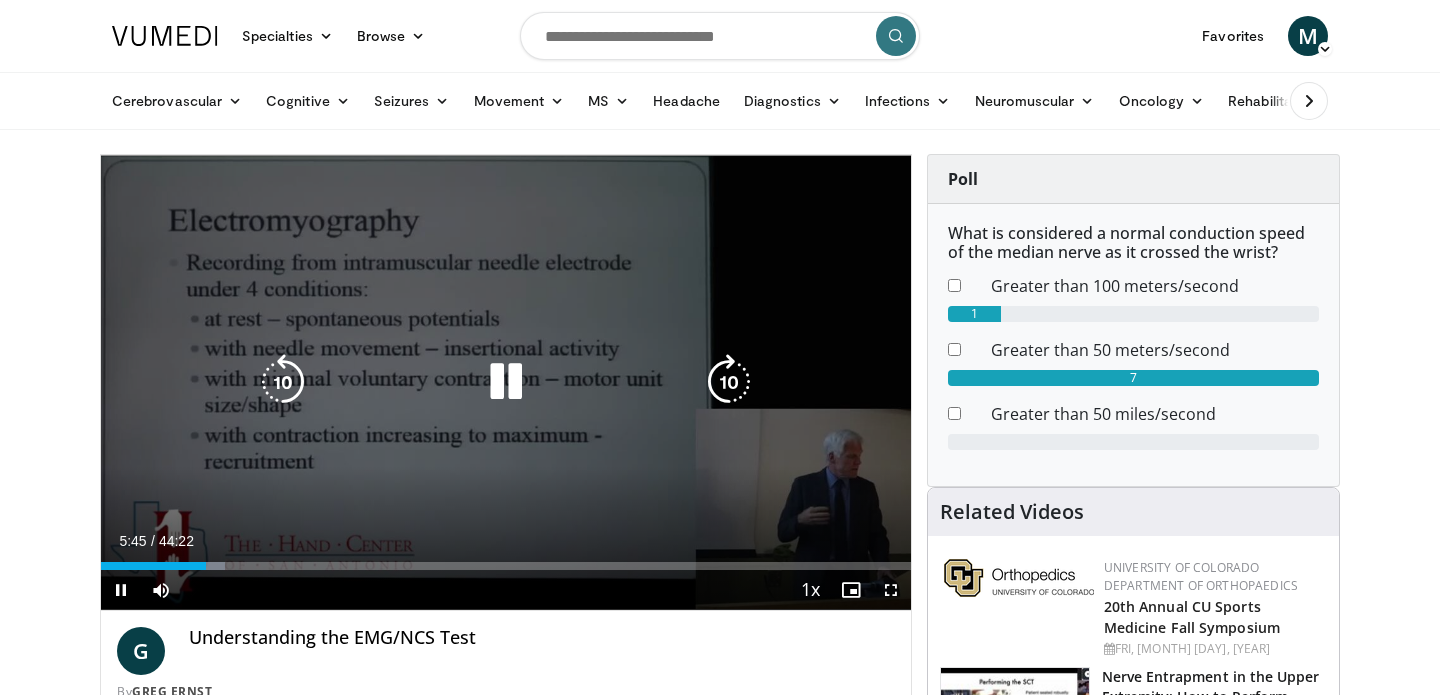 click at bounding box center (506, 382) 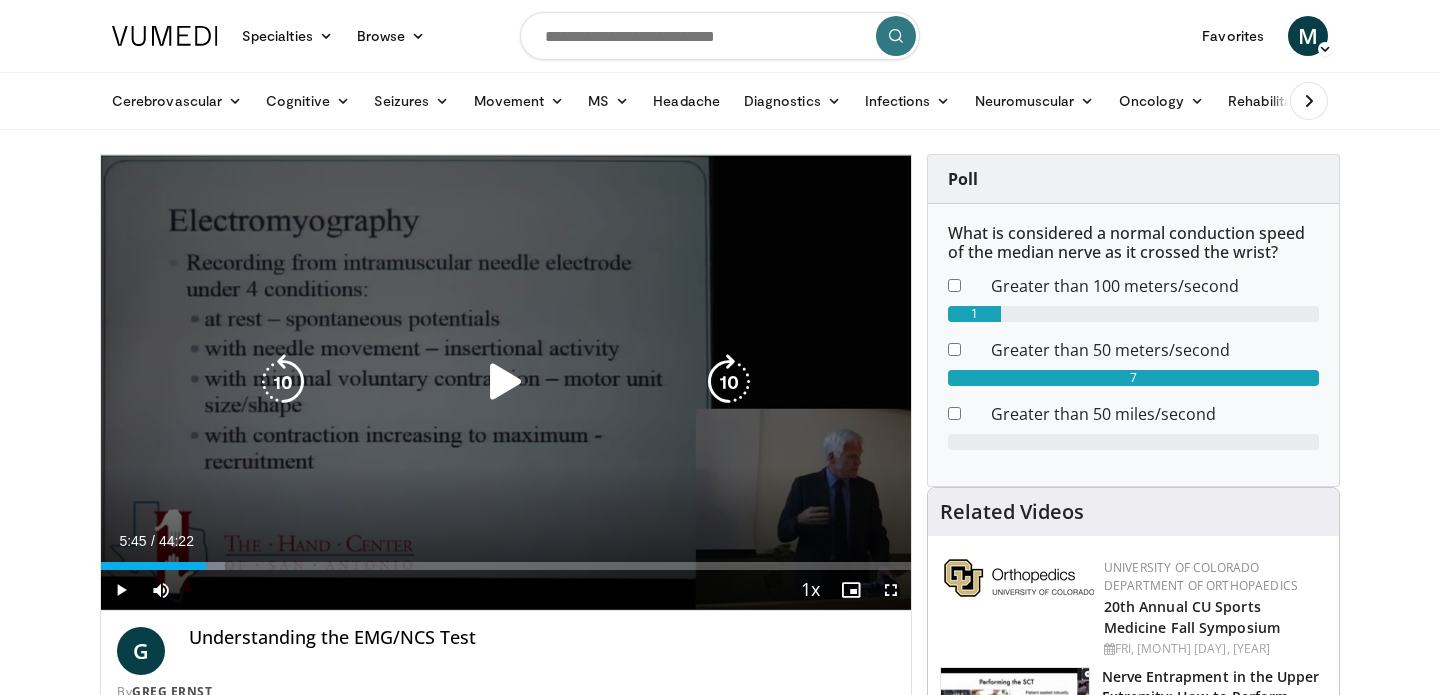 click at bounding box center [506, 382] 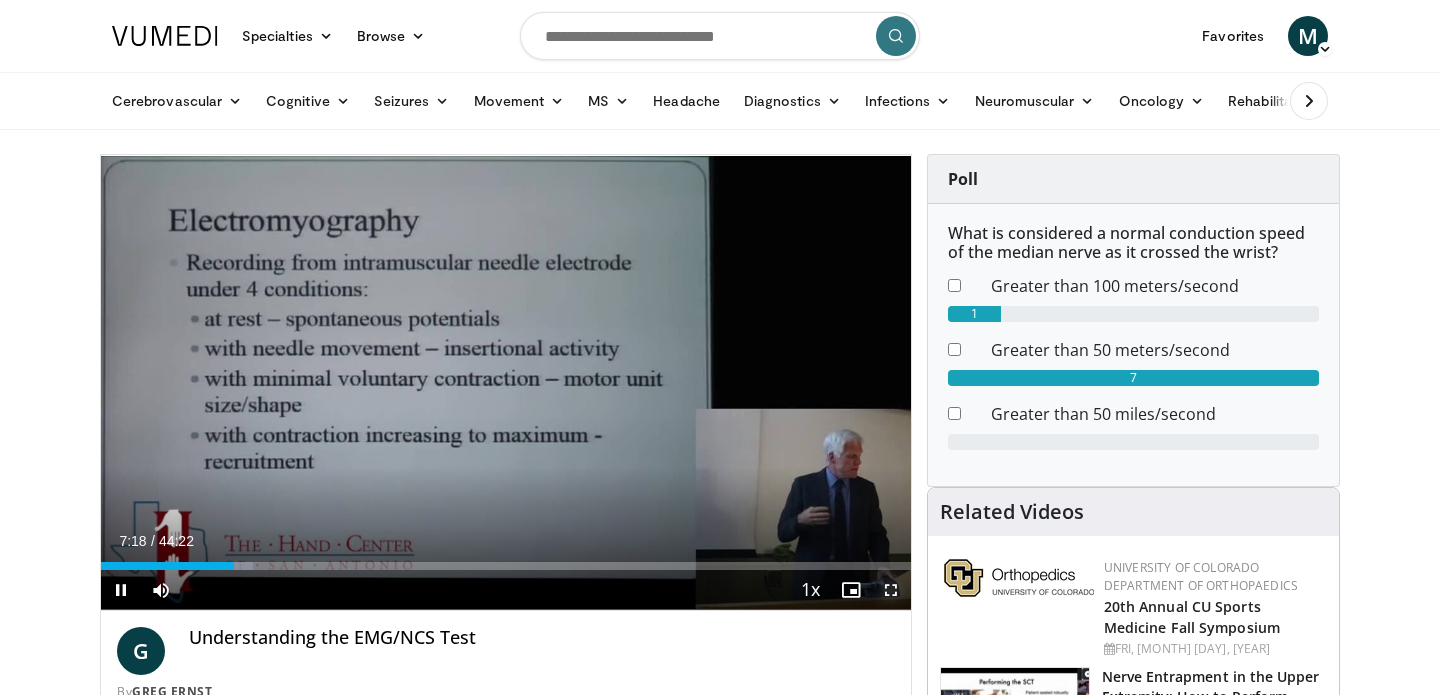click at bounding box center [891, 590] 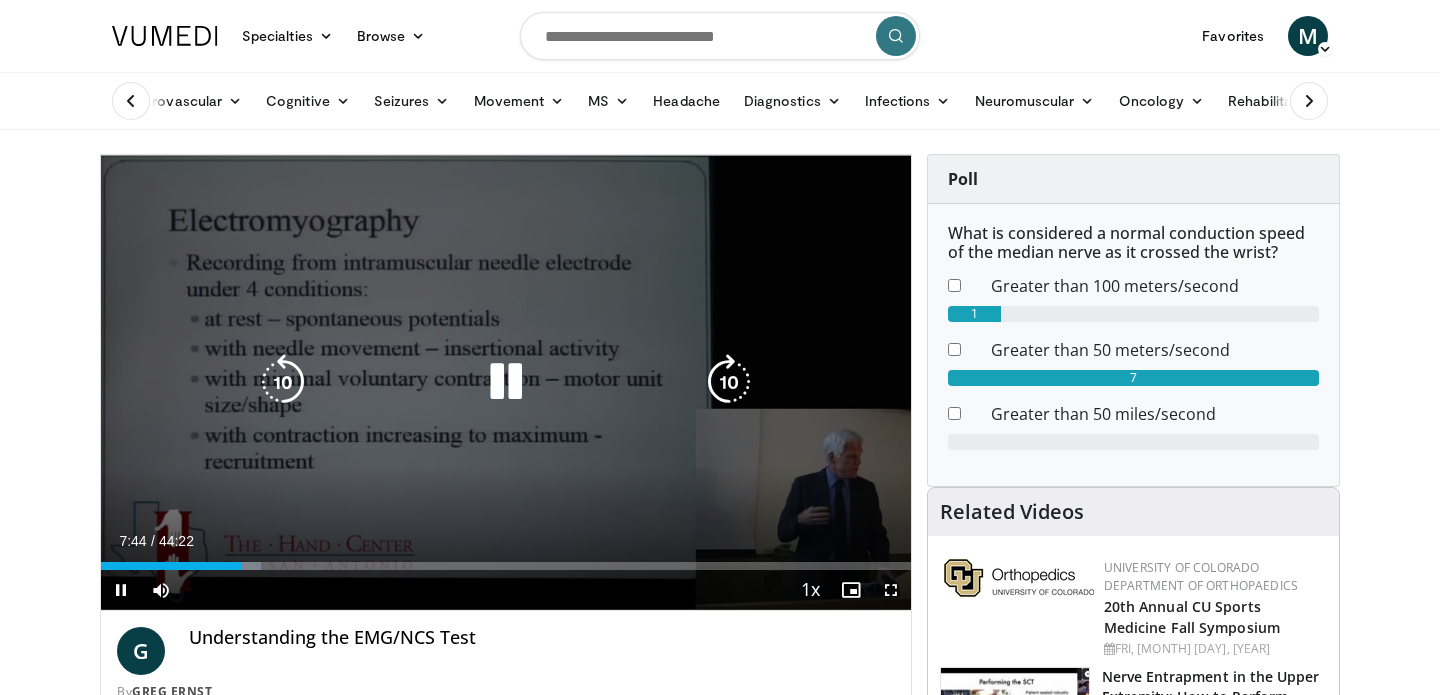 click at bounding box center [506, 382] 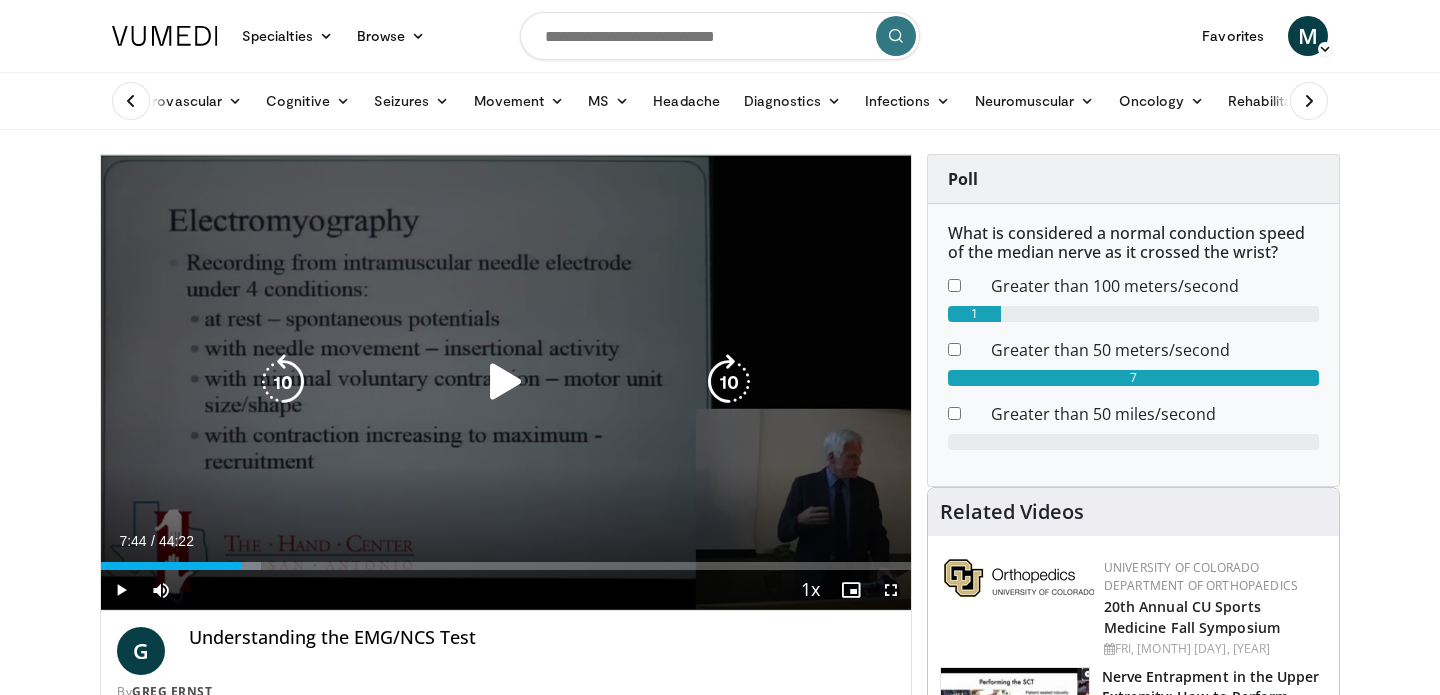 click at bounding box center (506, 382) 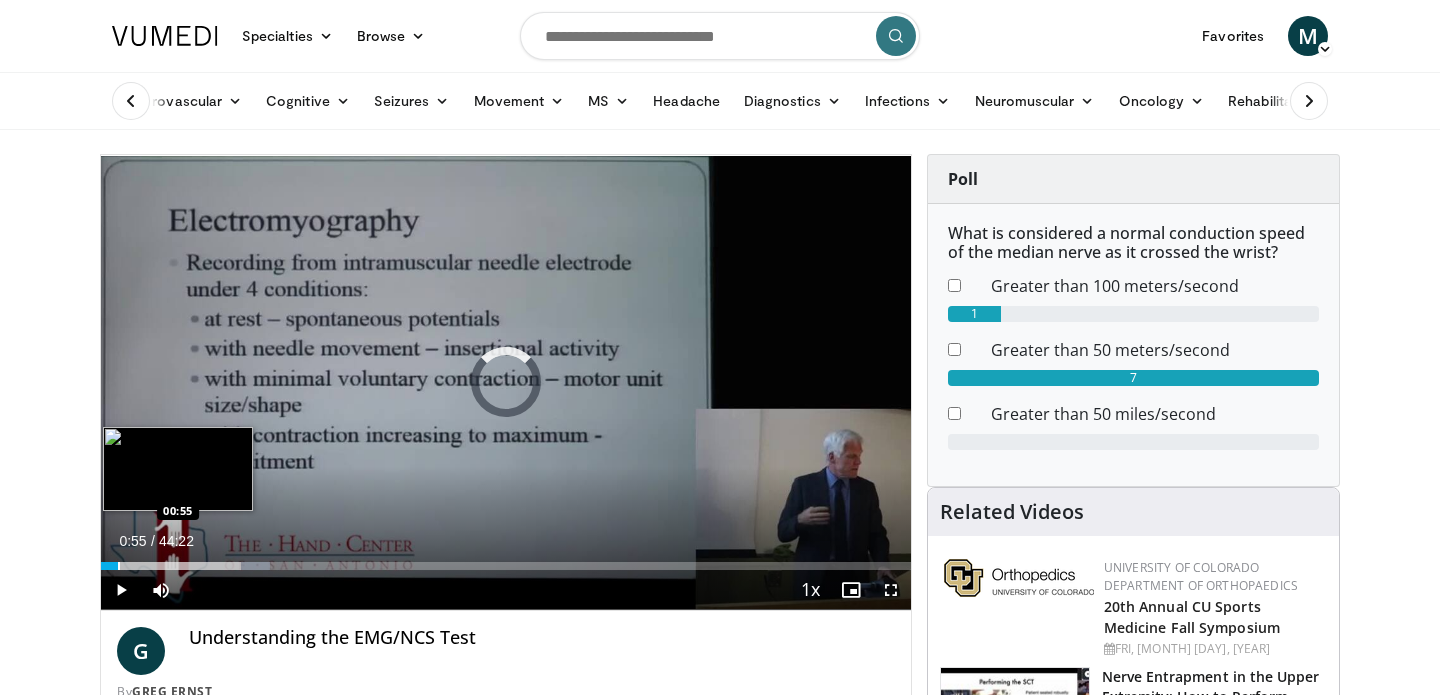 click at bounding box center [119, 566] 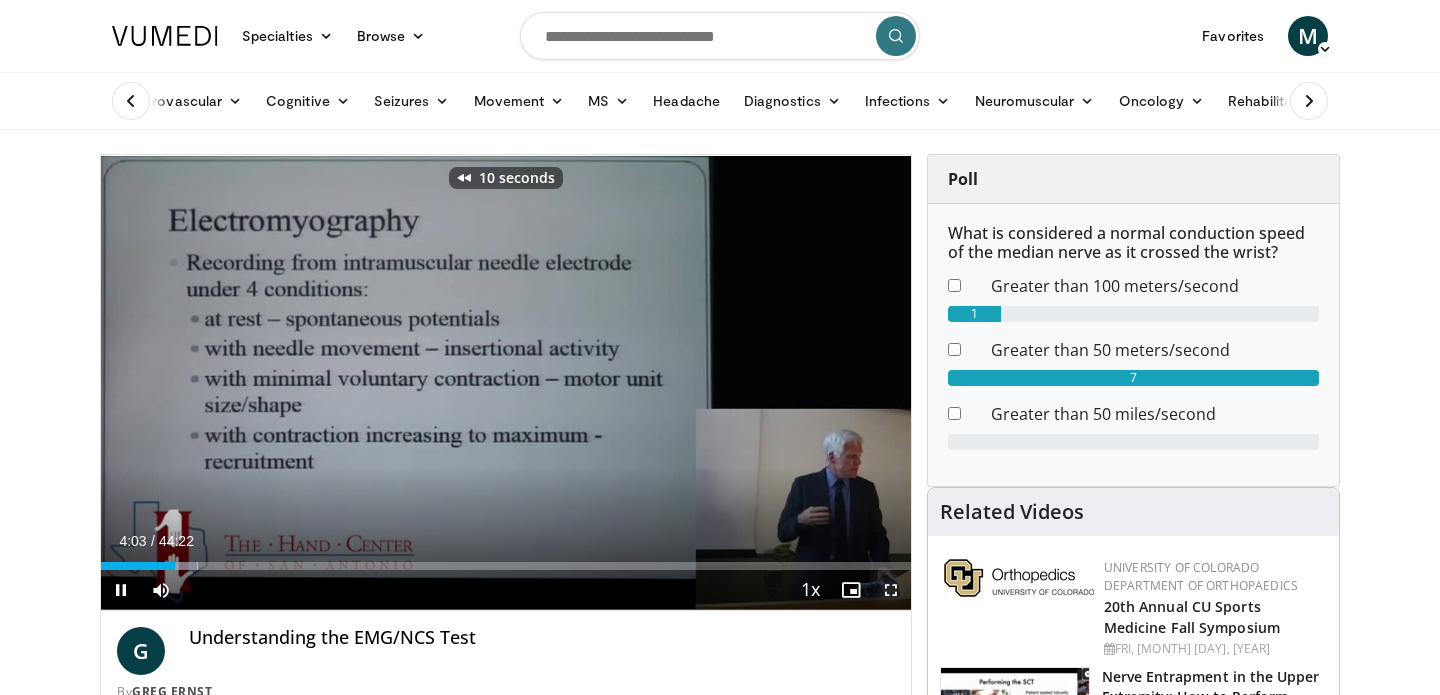 click at bounding box center [891, 590] 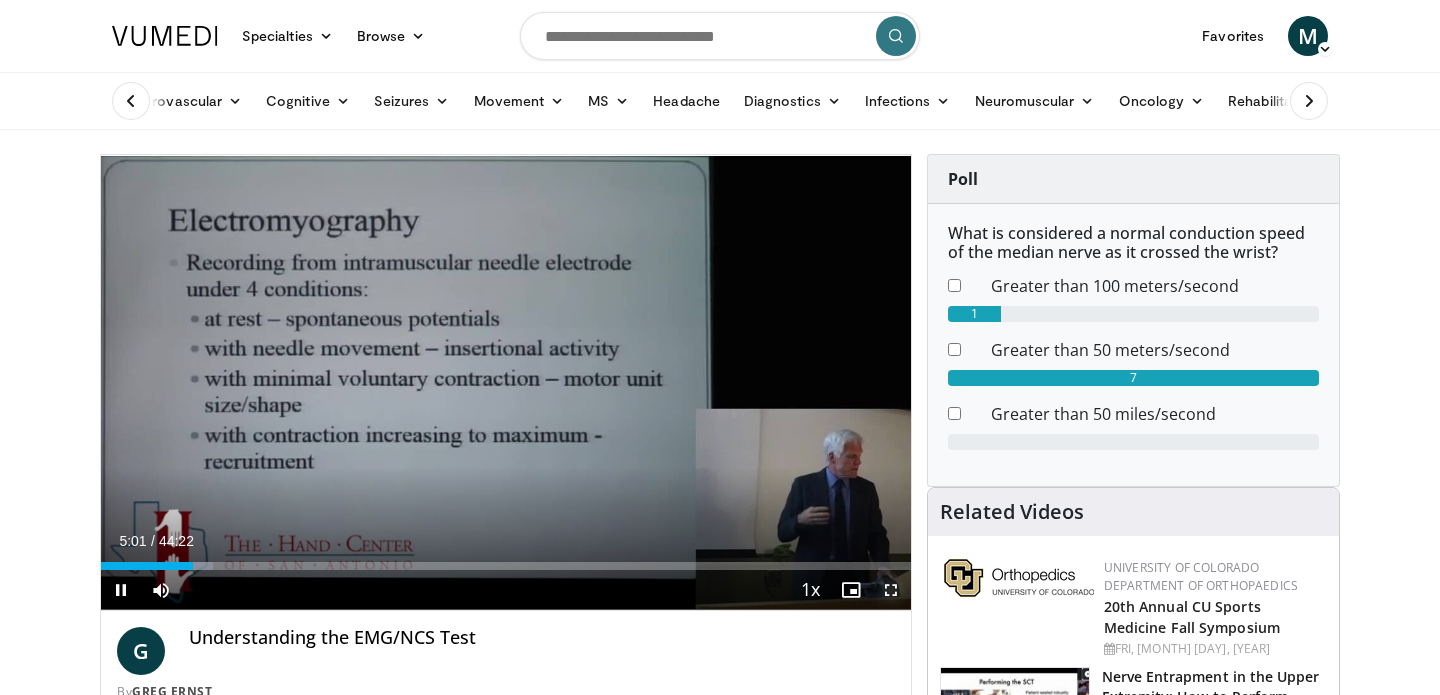 click at bounding box center [891, 590] 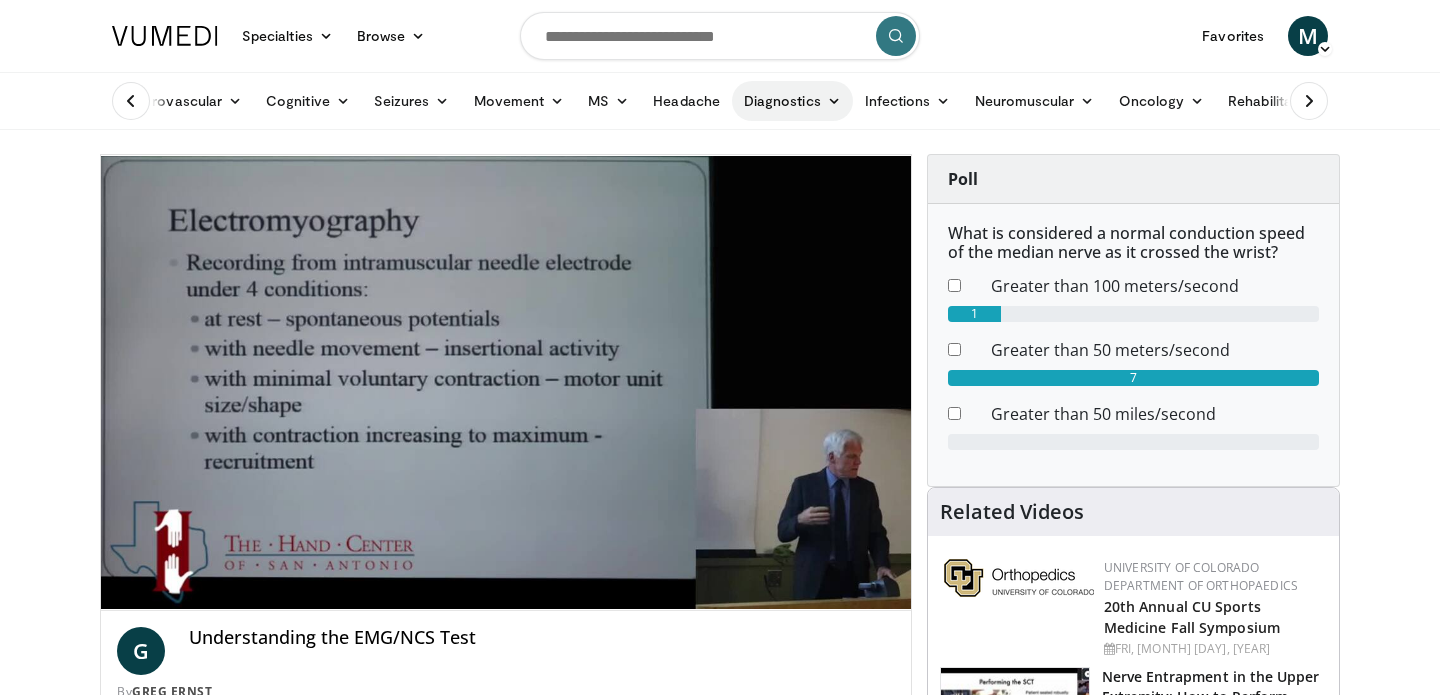 scroll, scrollTop: 18, scrollLeft: 0, axis: vertical 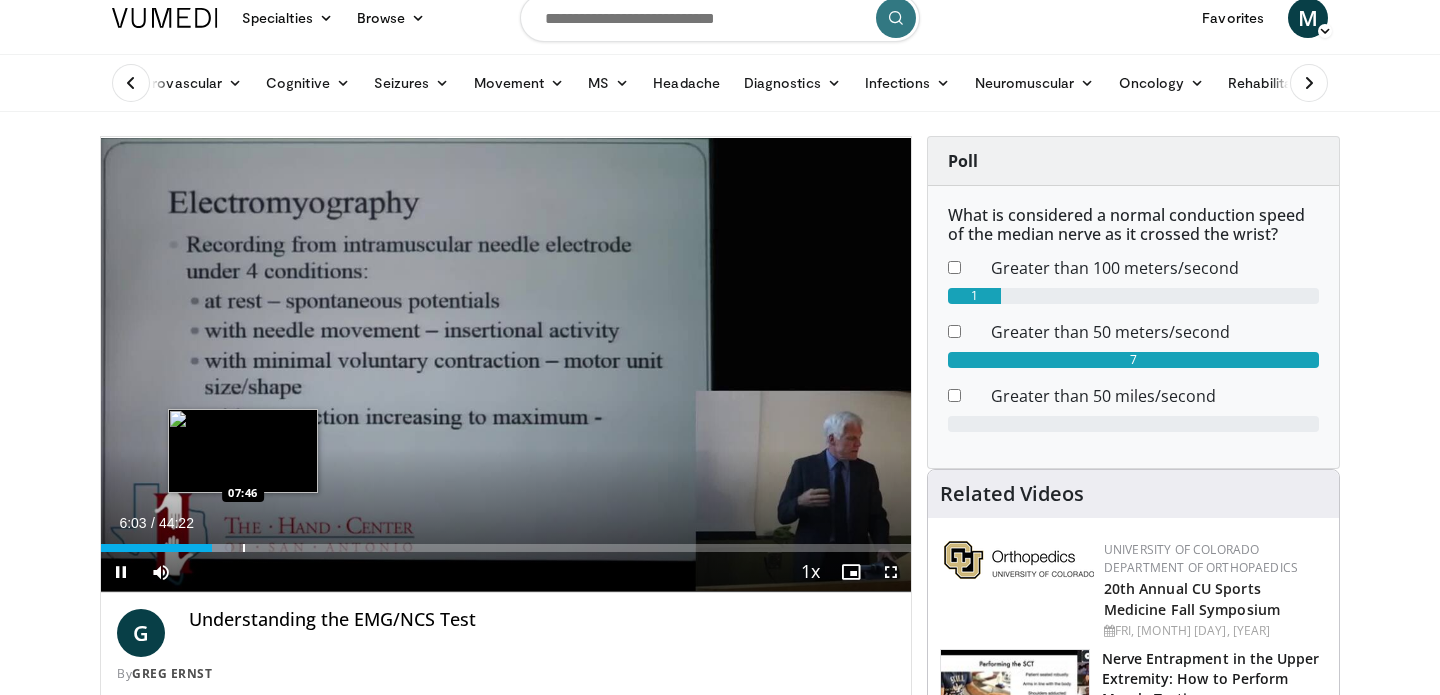 click at bounding box center (244, 548) 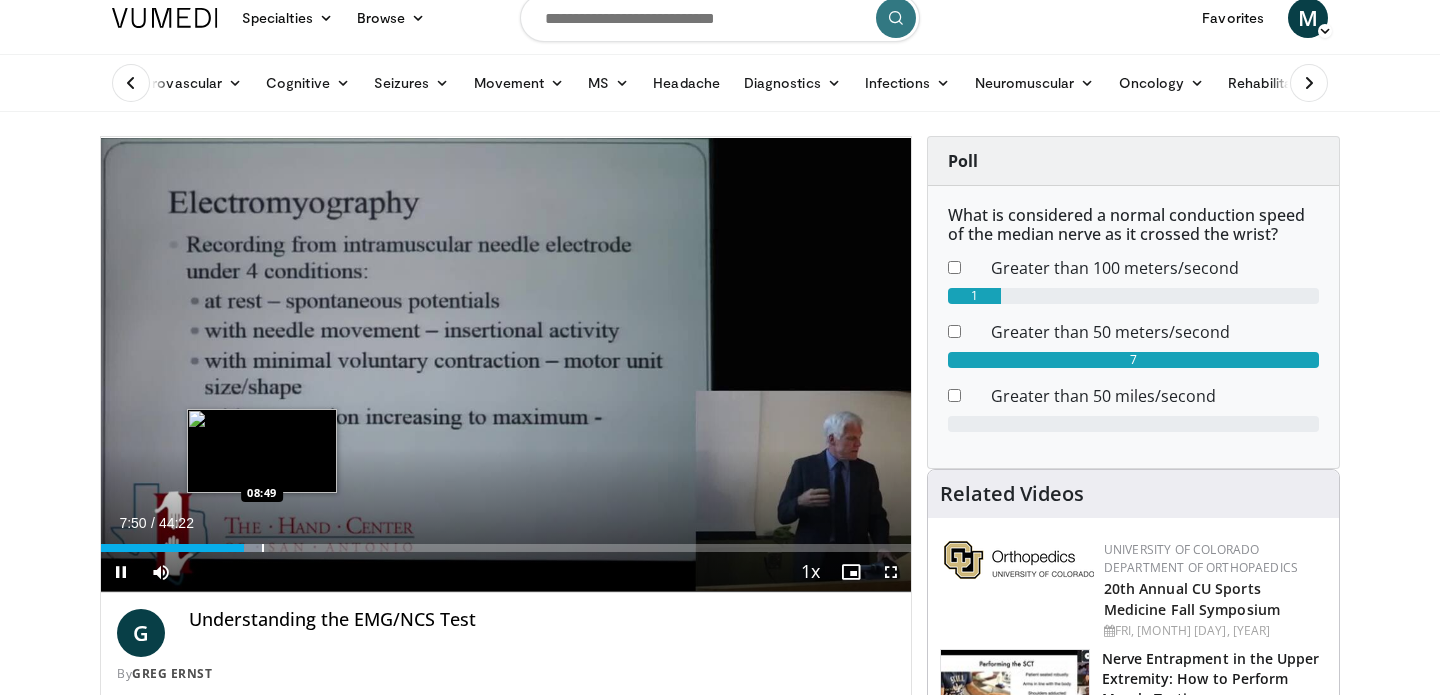 click at bounding box center [263, 548] 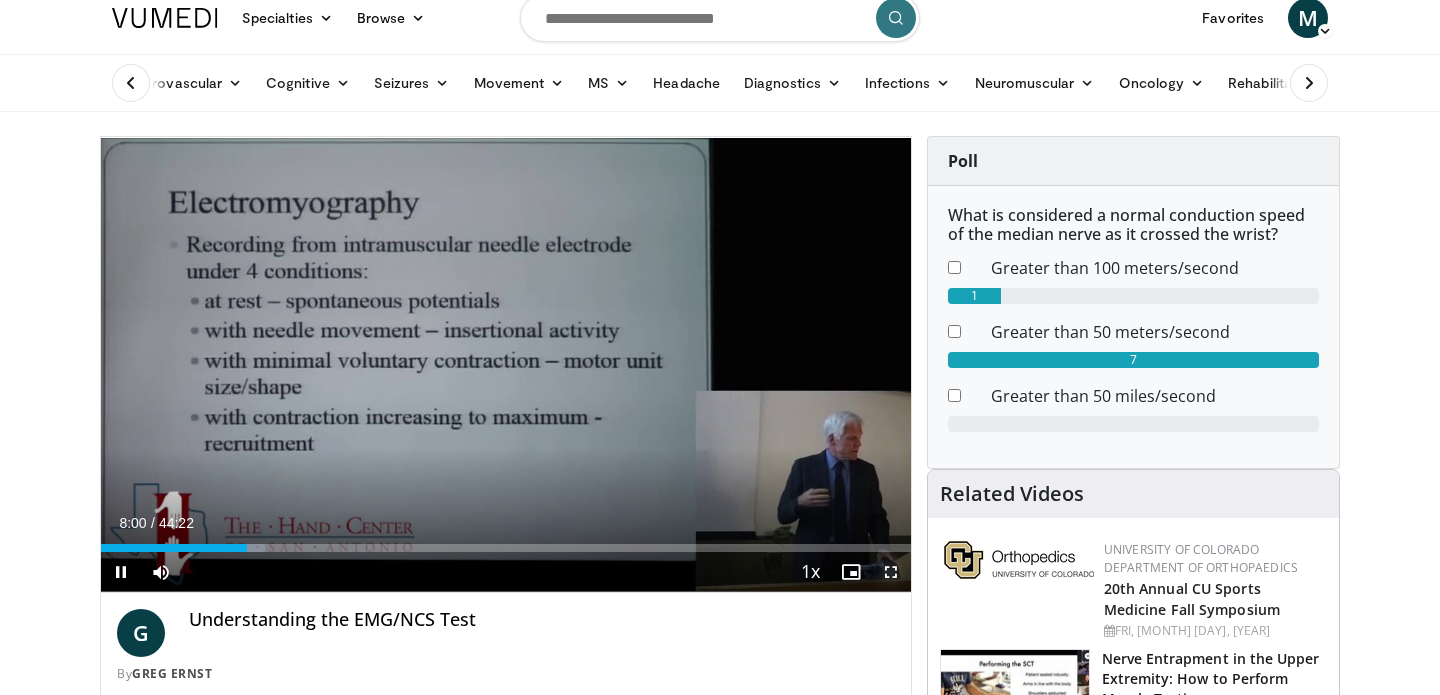 click at bounding box center [891, 572] 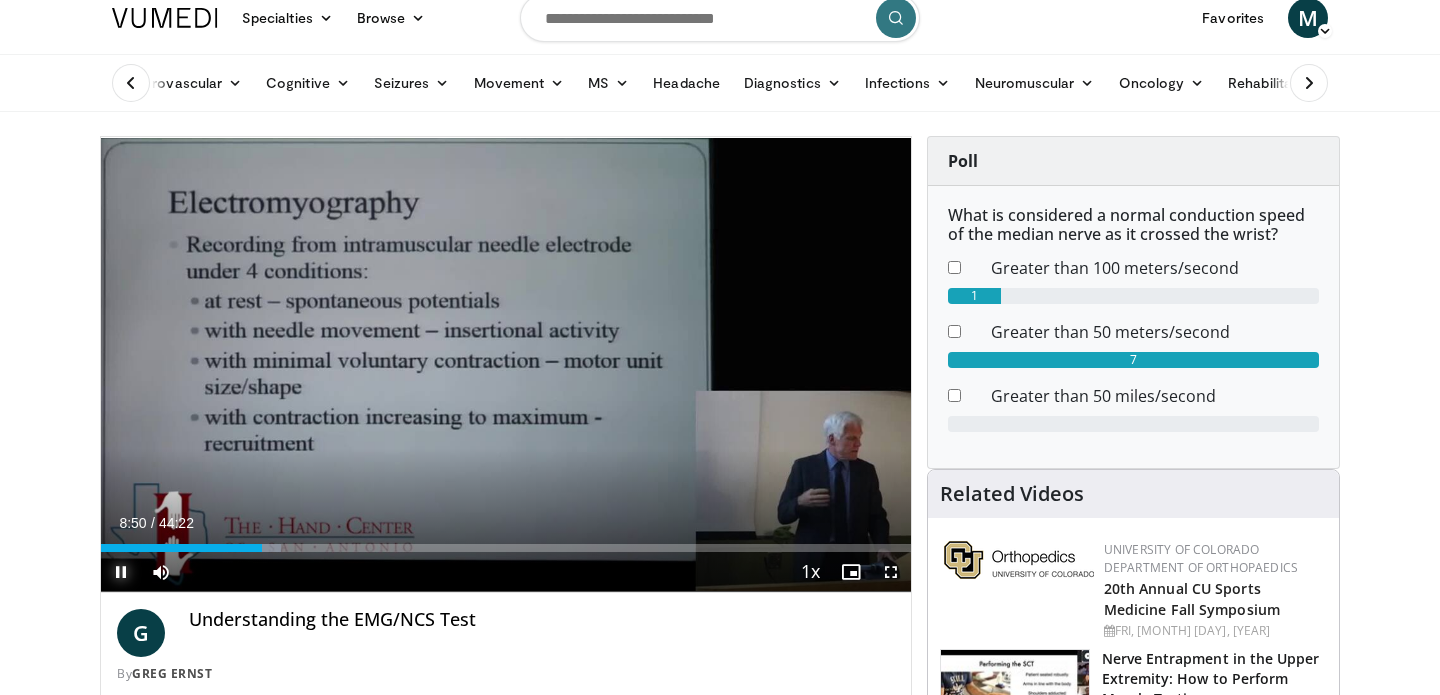 click at bounding box center [121, 572] 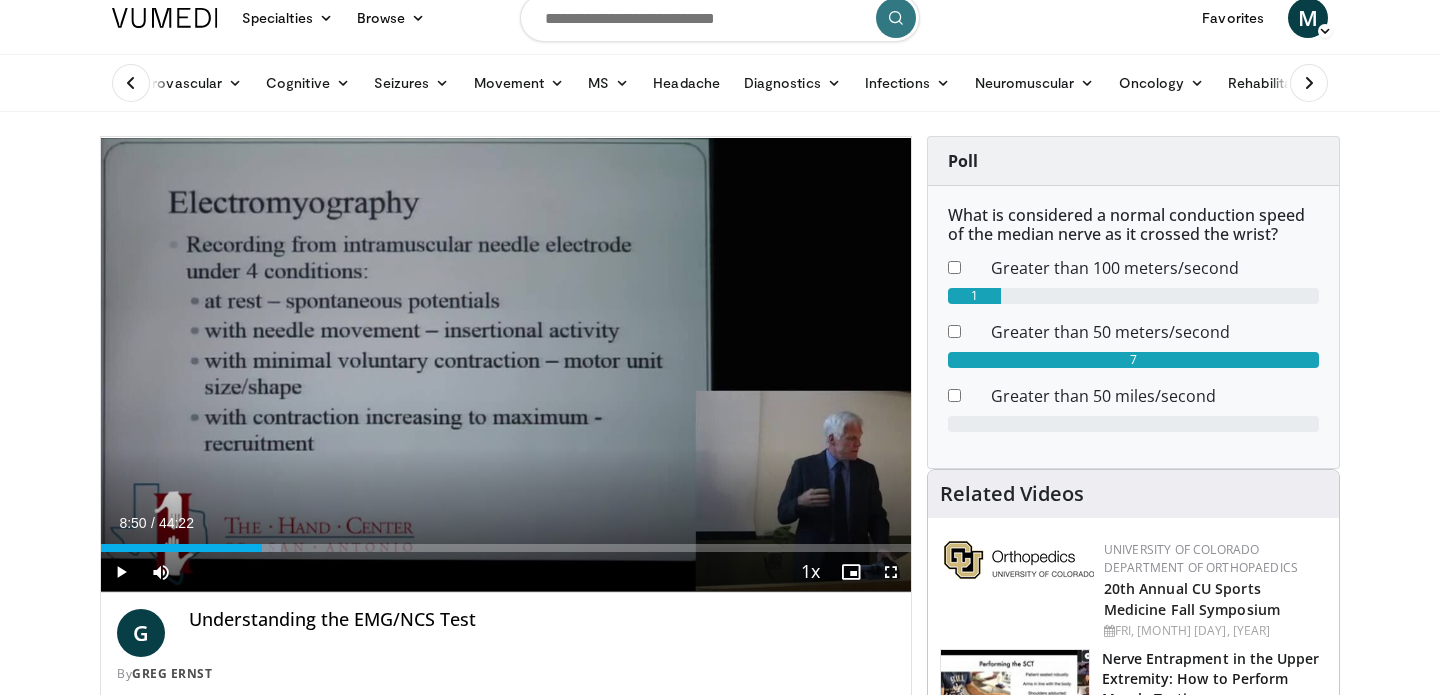 click on "Current Time 8:50 / Duration 44:22 Play Skip Backward Skip Forward Mute 0% Loaded : 22.18% 08:50 13:41 Stream Type LIVE Seek to live, currently behind live LIVE 1x Playback Rate 0.5x 0.75x 1x , selected 1.25x 1.5x 1.75x 2x Chapters Chapters Descriptions descriptions off , selected Captions captions settings , opens captions settings dialog captions off , selected Audio Track en (Main) , selected Fullscreen Enable picture-in-picture mode" at bounding box center (506, 572) 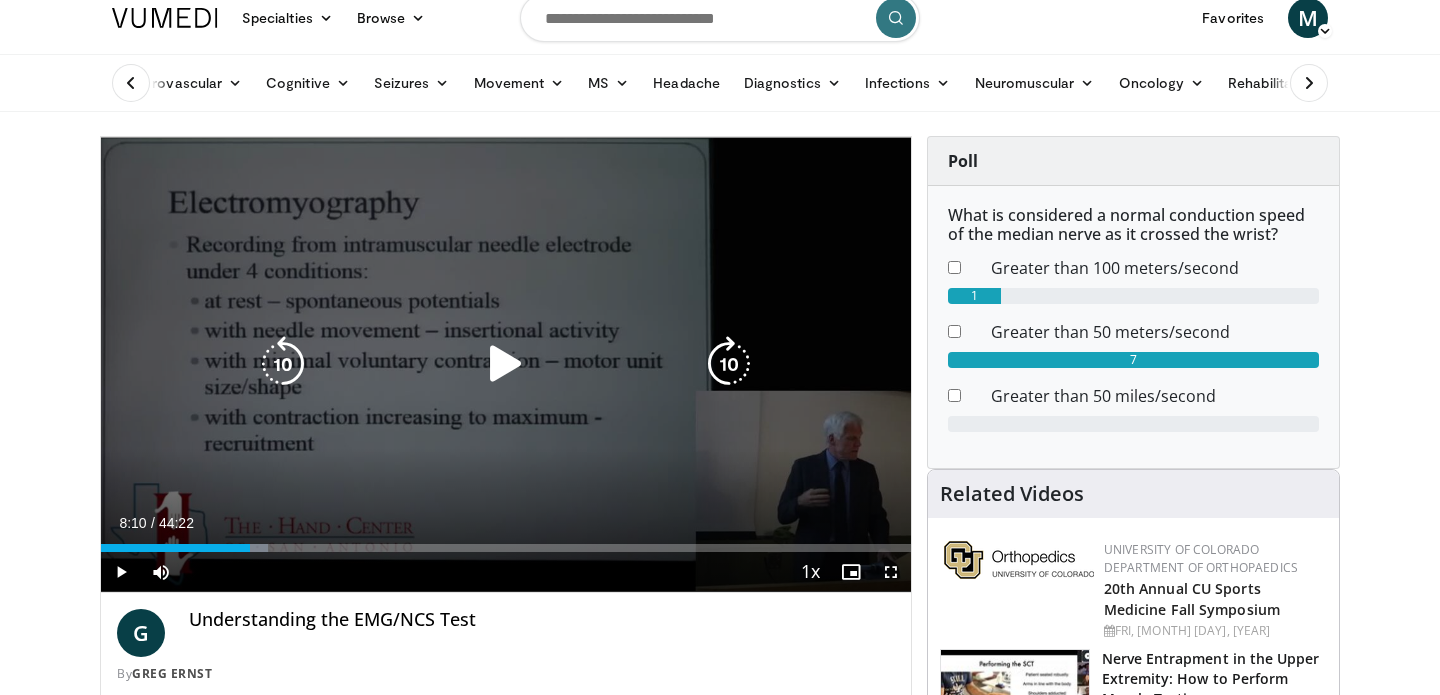 click on "150 seconds
Tap to unmute" at bounding box center (506, 364) 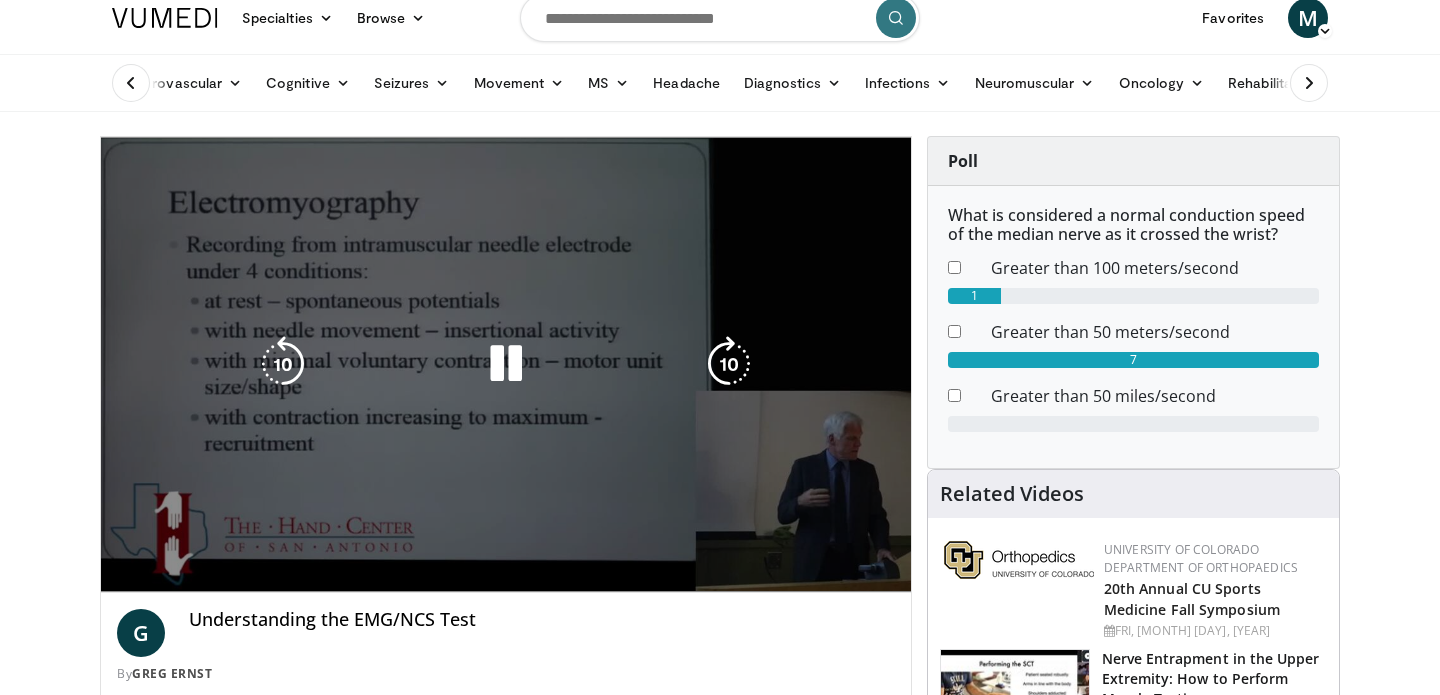 drag, startPoint x: 429, startPoint y: 441, endPoint x: 540, endPoint y: 471, distance: 114.982605 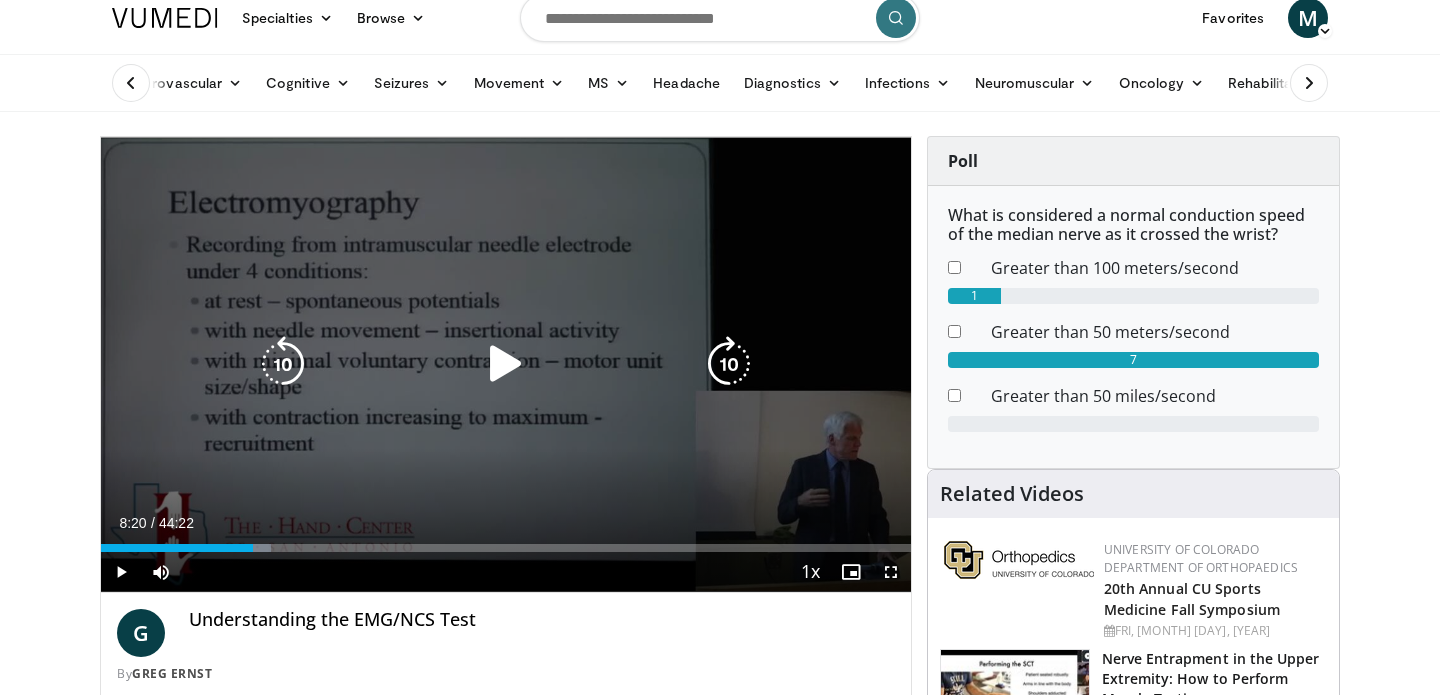 click at bounding box center [506, 364] 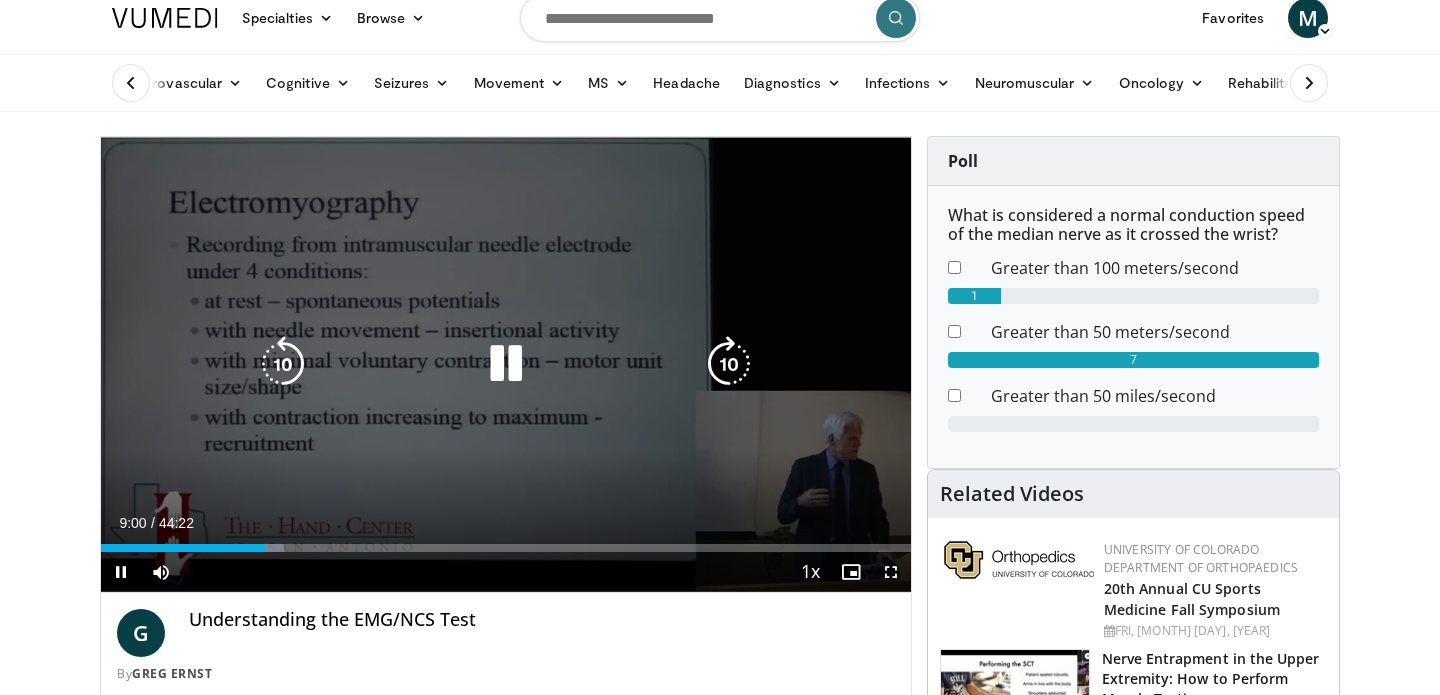 click at bounding box center (506, 364) 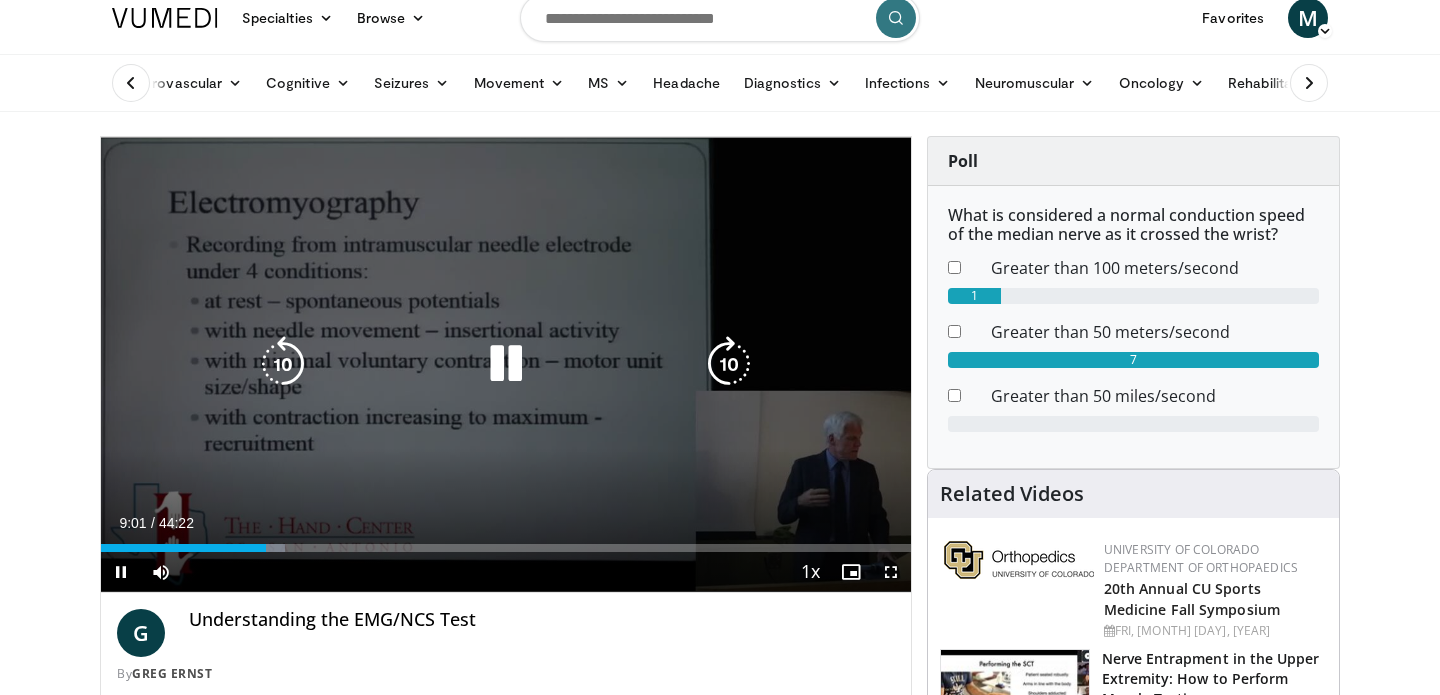 click at bounding box center (506, 364) 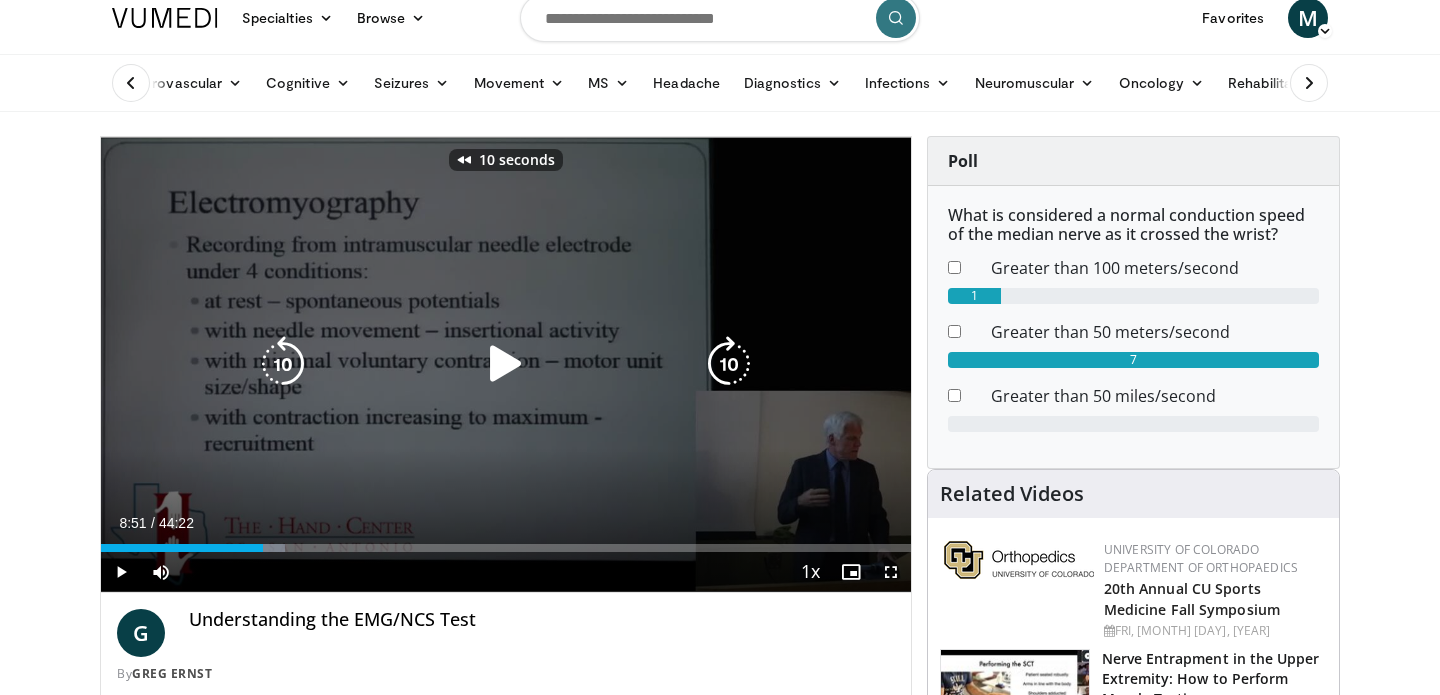click at bounding box center [506, 364] 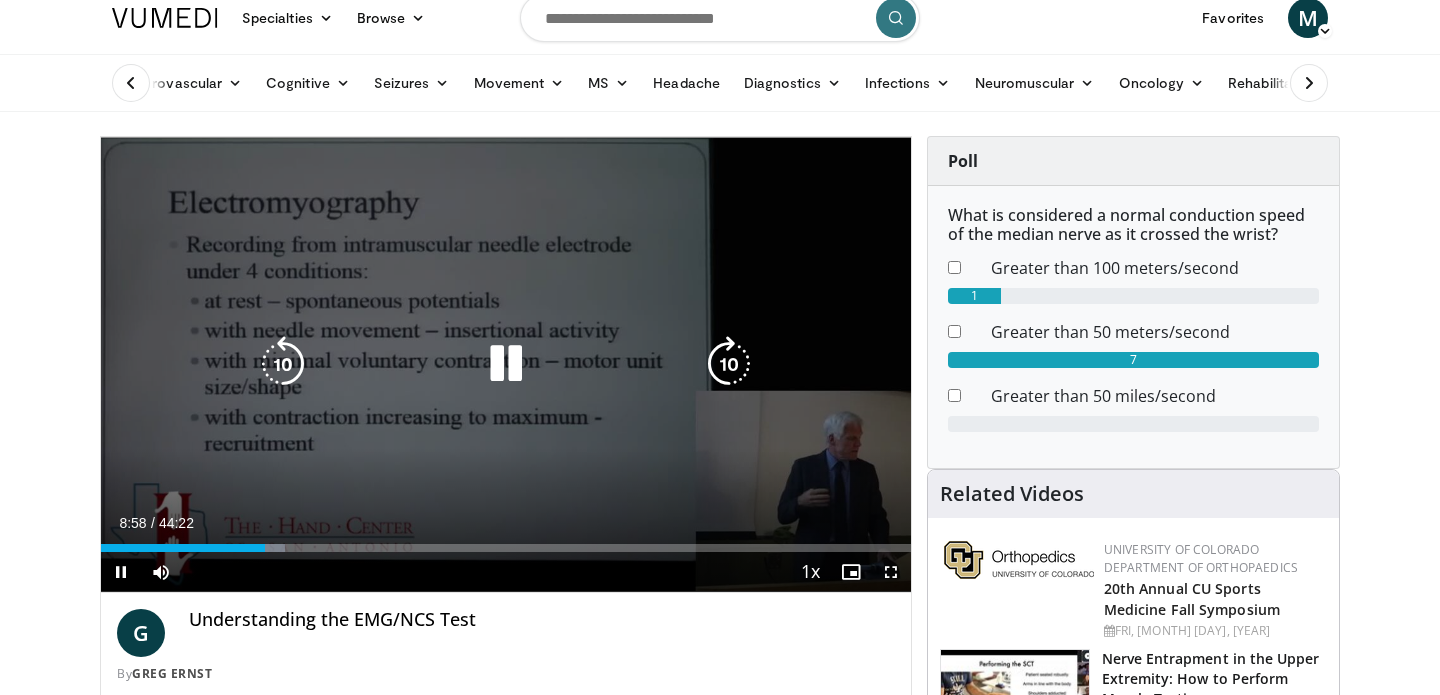 click at bounding box center (506, 364) 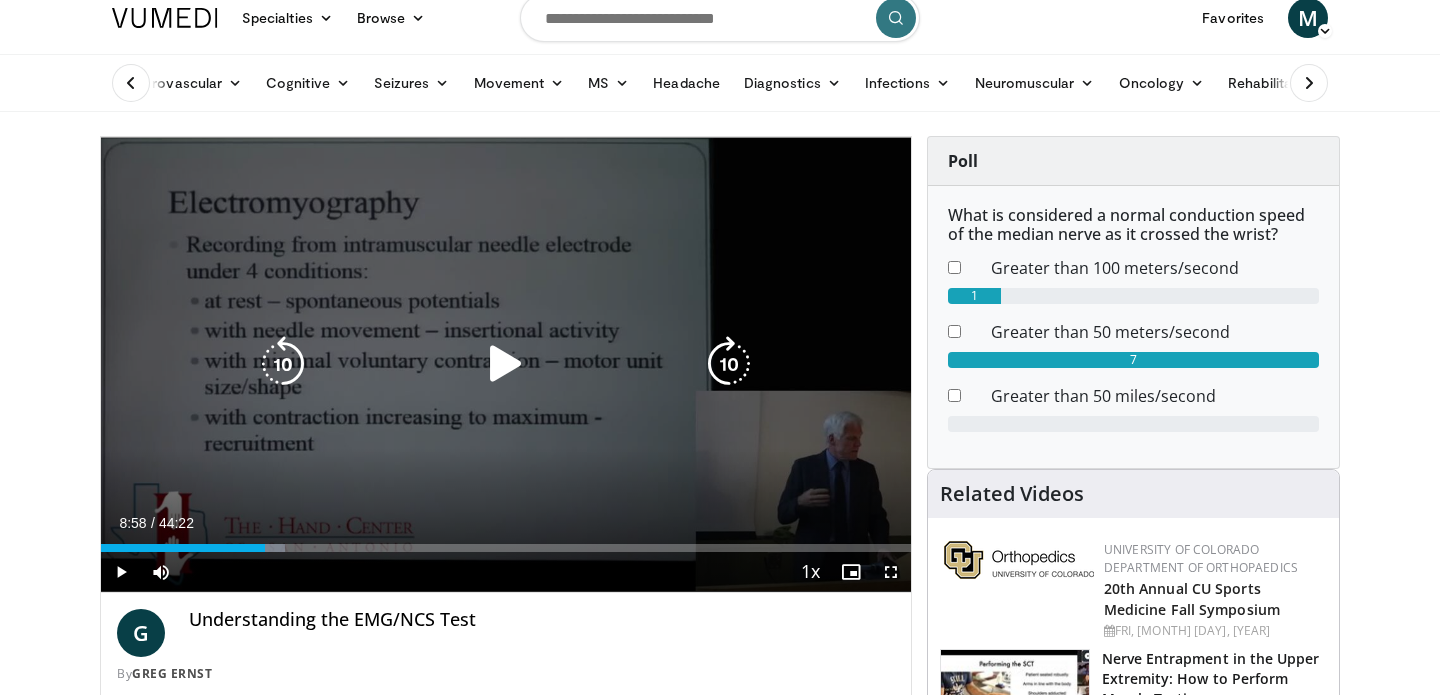 click at bounding box center (506, 364) 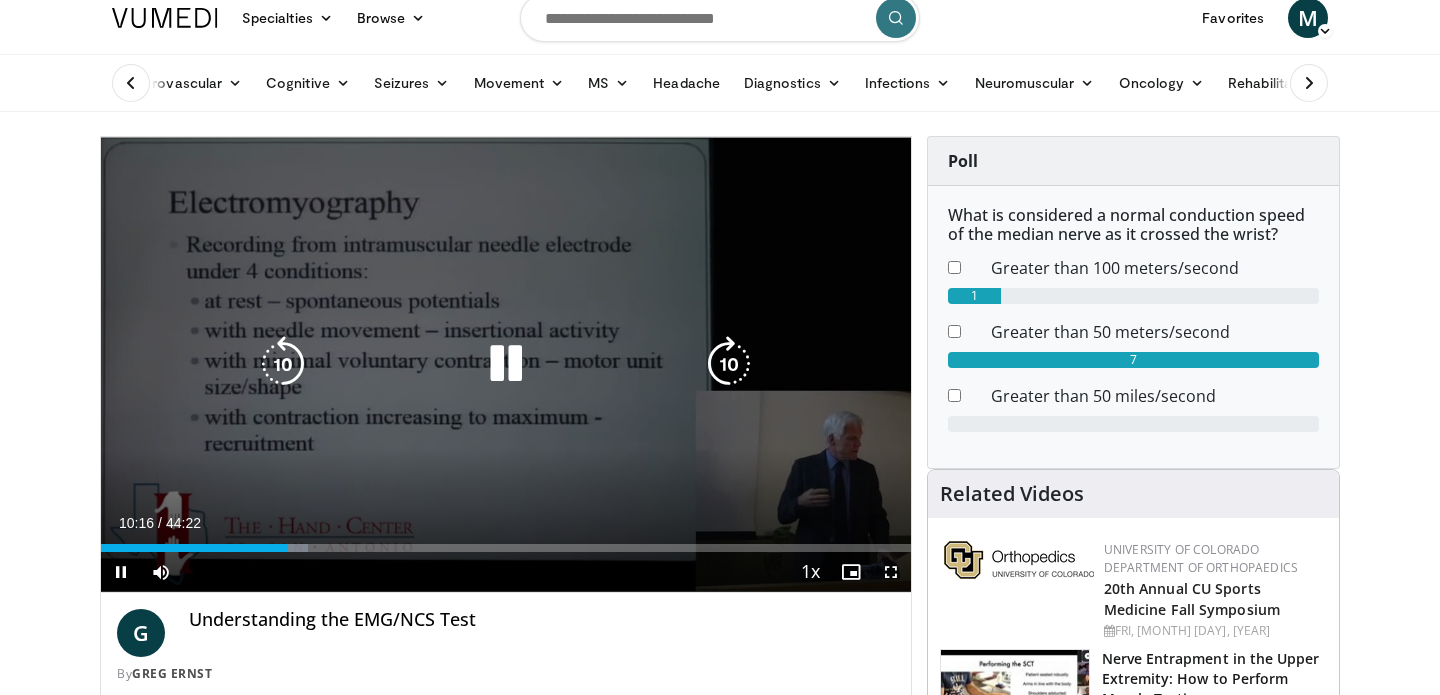 click at bounding box center [506, 364] 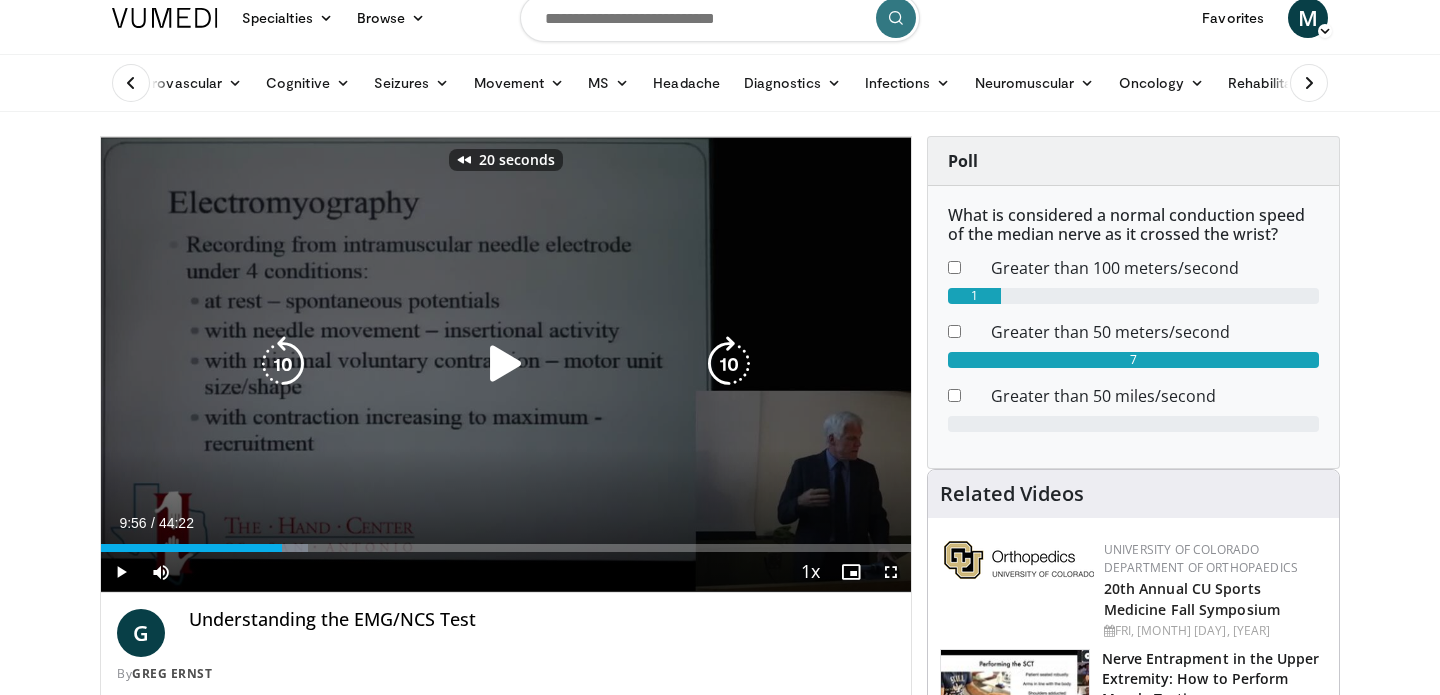 click at bounding box center [506, 364] 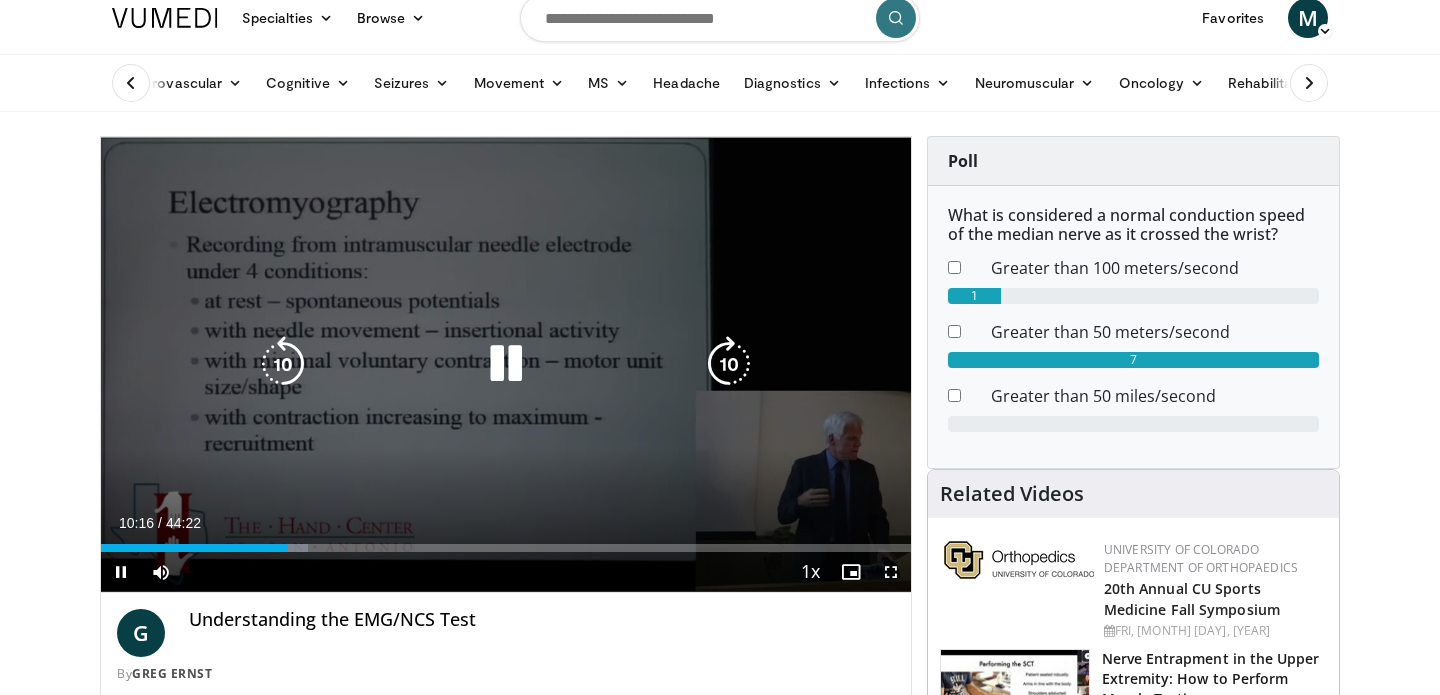 click at bounding box center [506, 364] 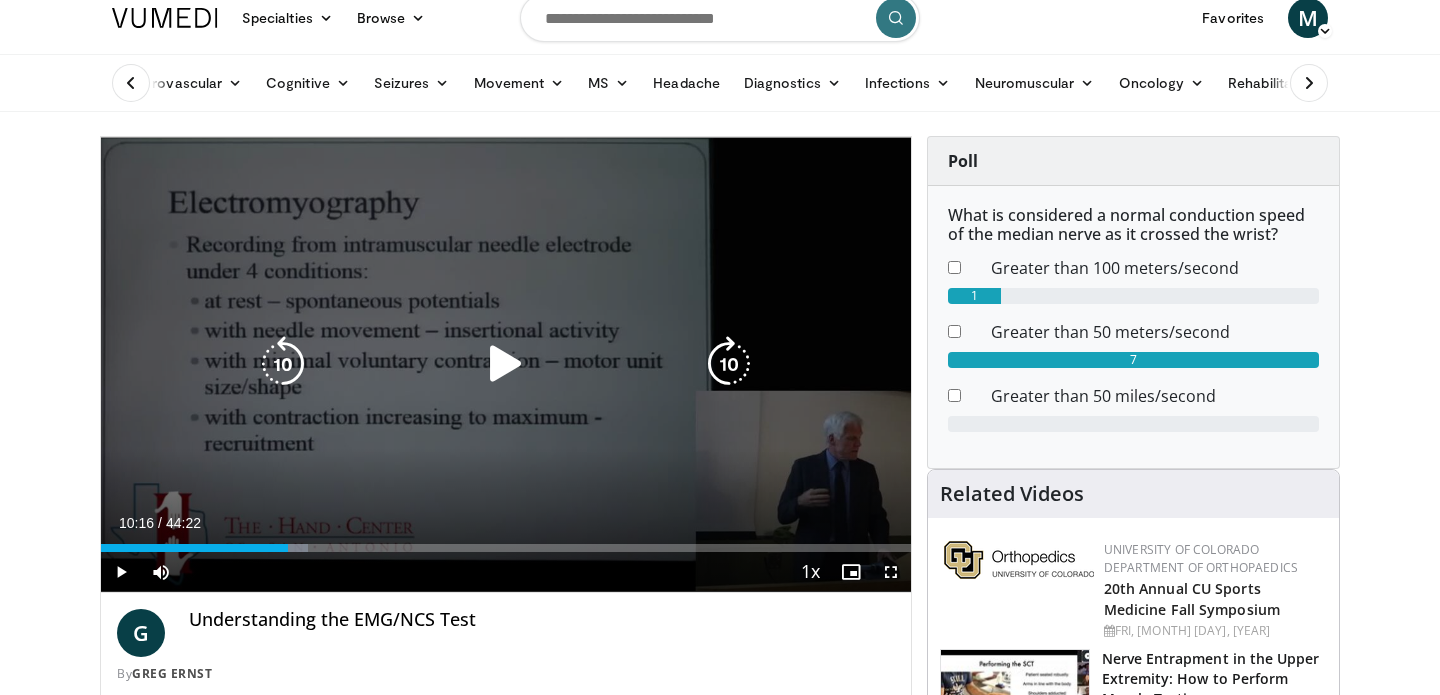 click at bounding box center [506, 364] 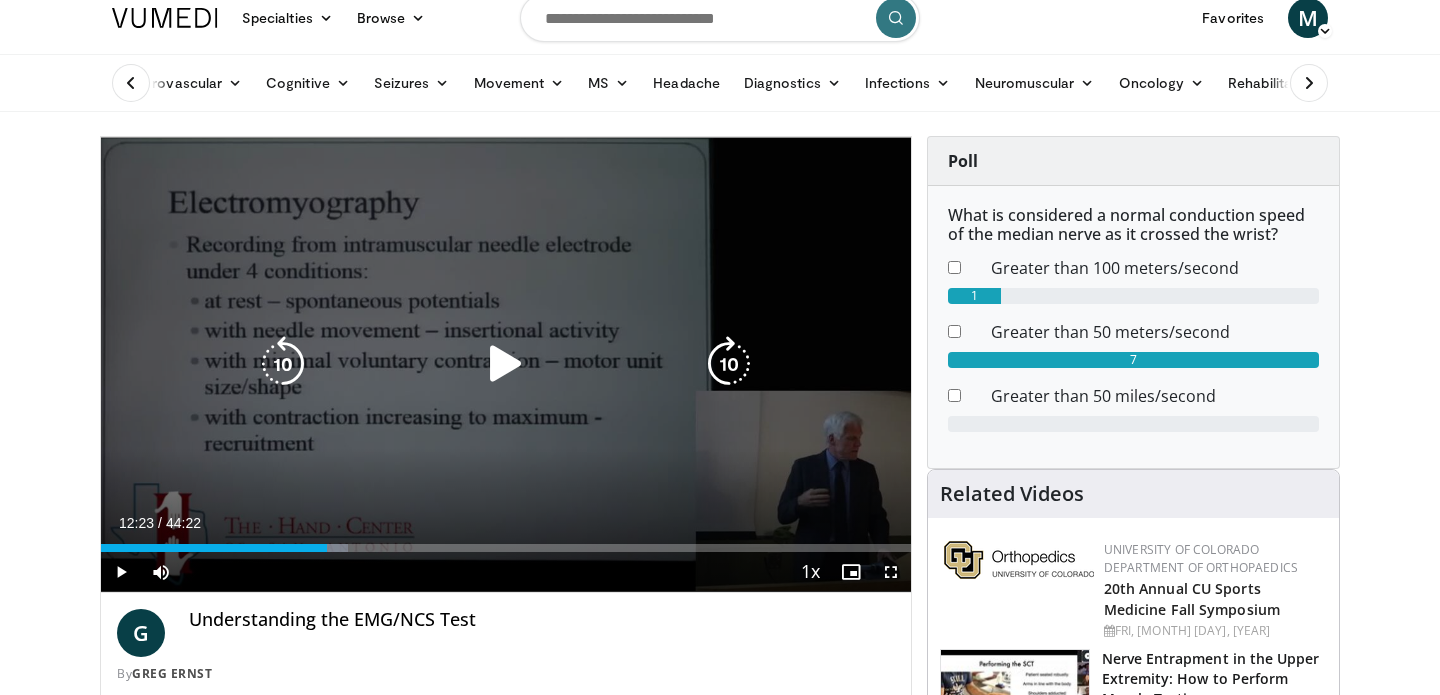 click on "10 seconds
Tap to unmute" at bounding box center [506, 364] 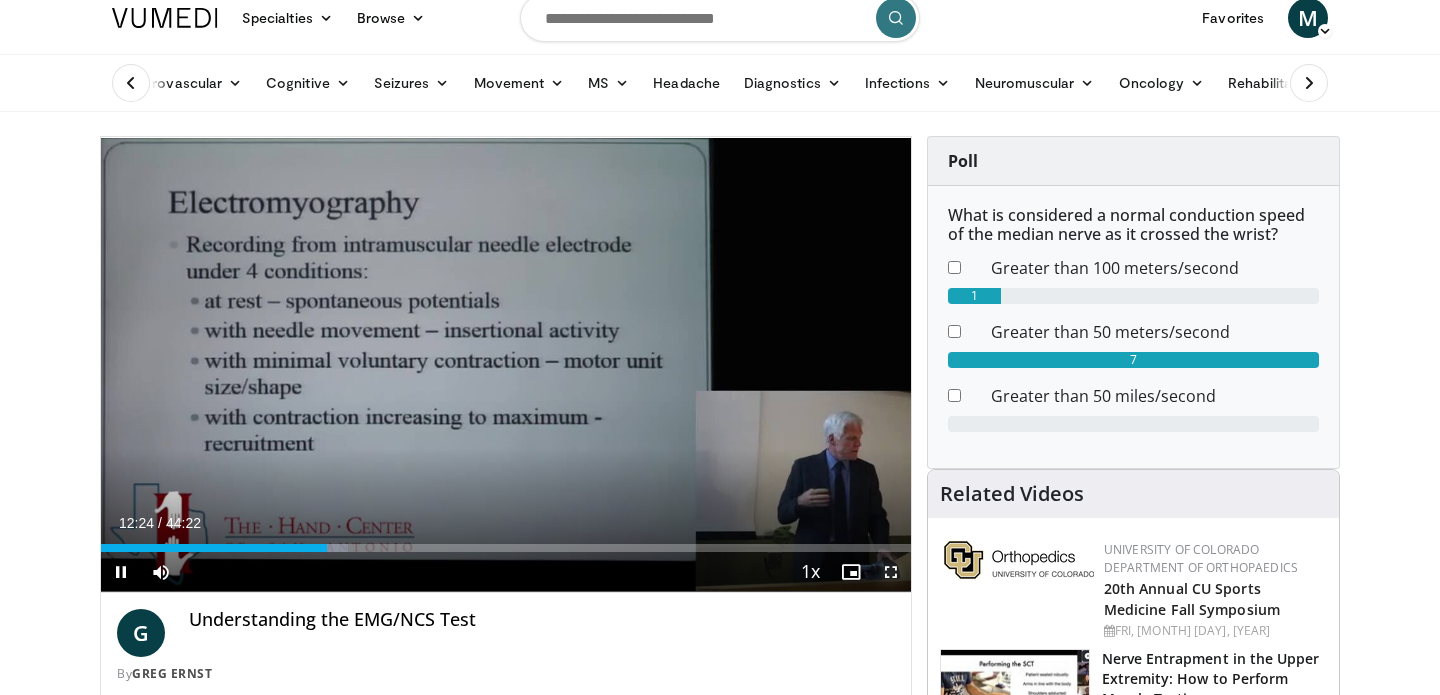click at bounding box center [891, 572] 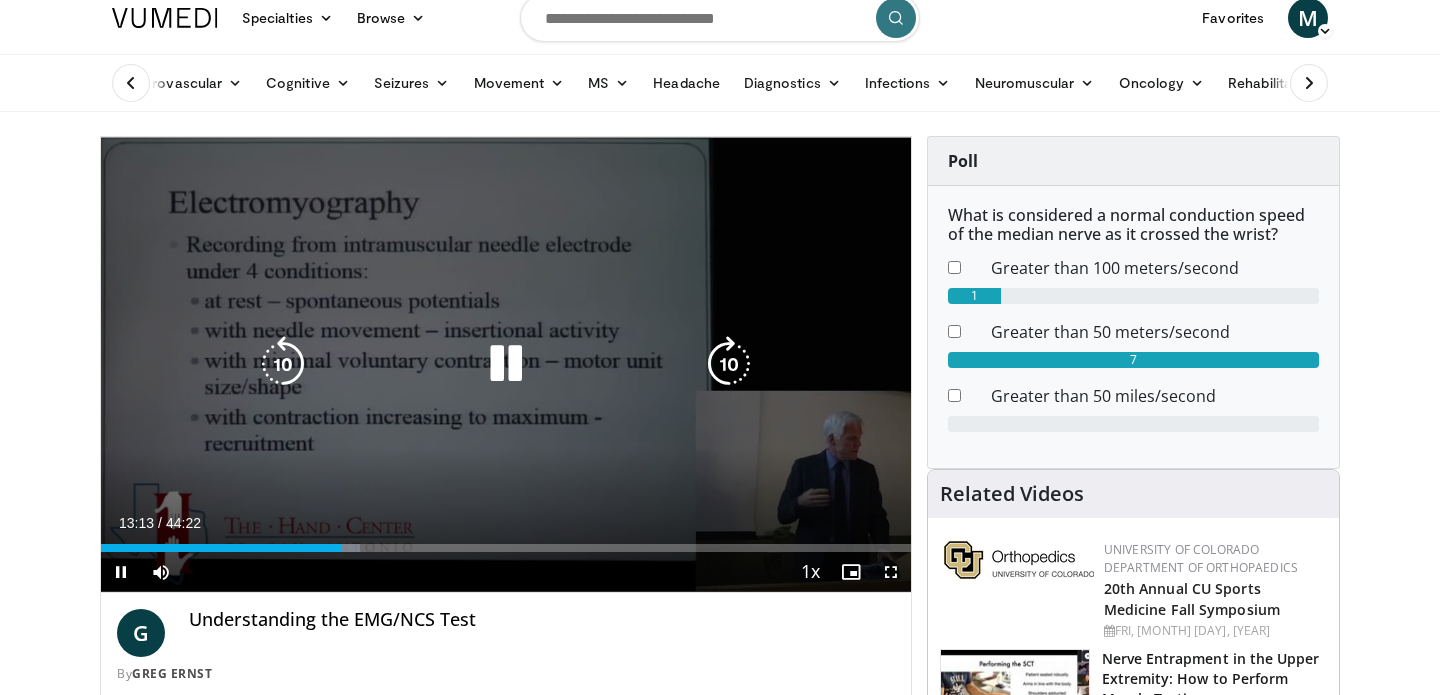 click at bounding box center (506, 364) 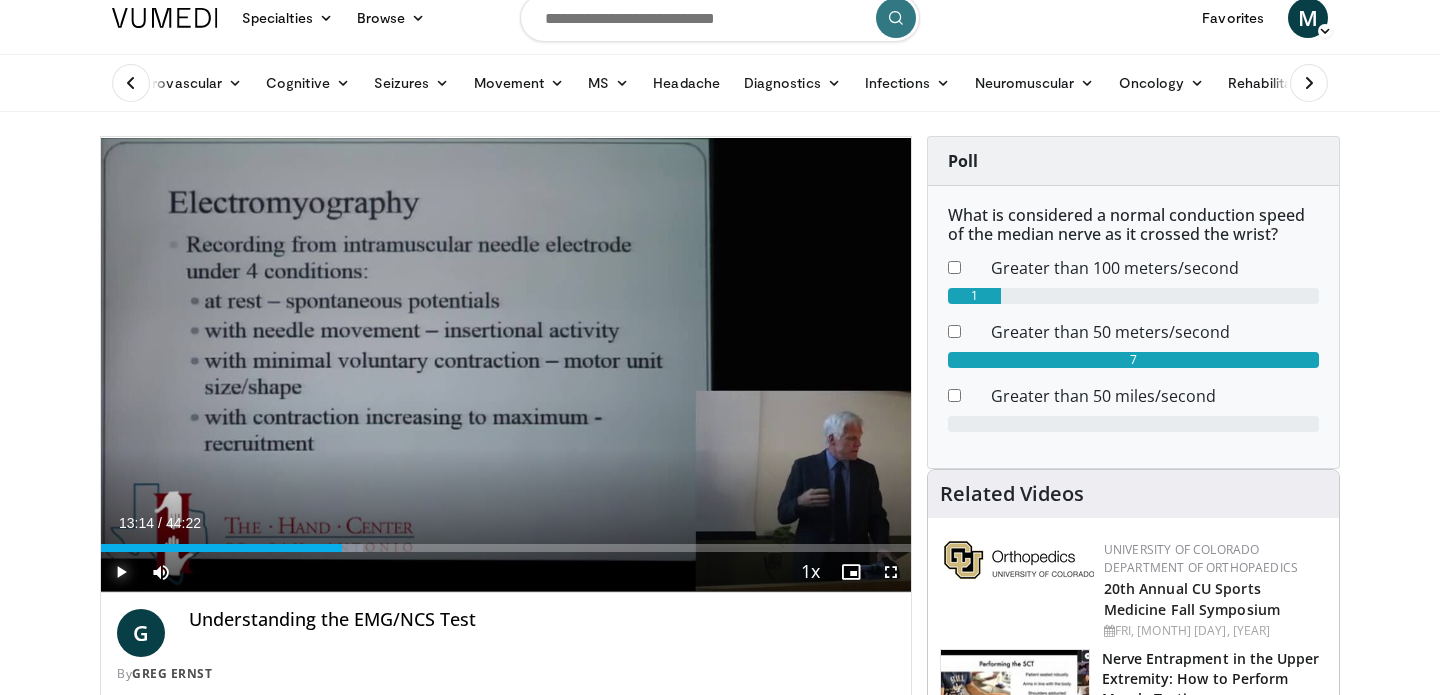 click at bounding box center [121, 572] 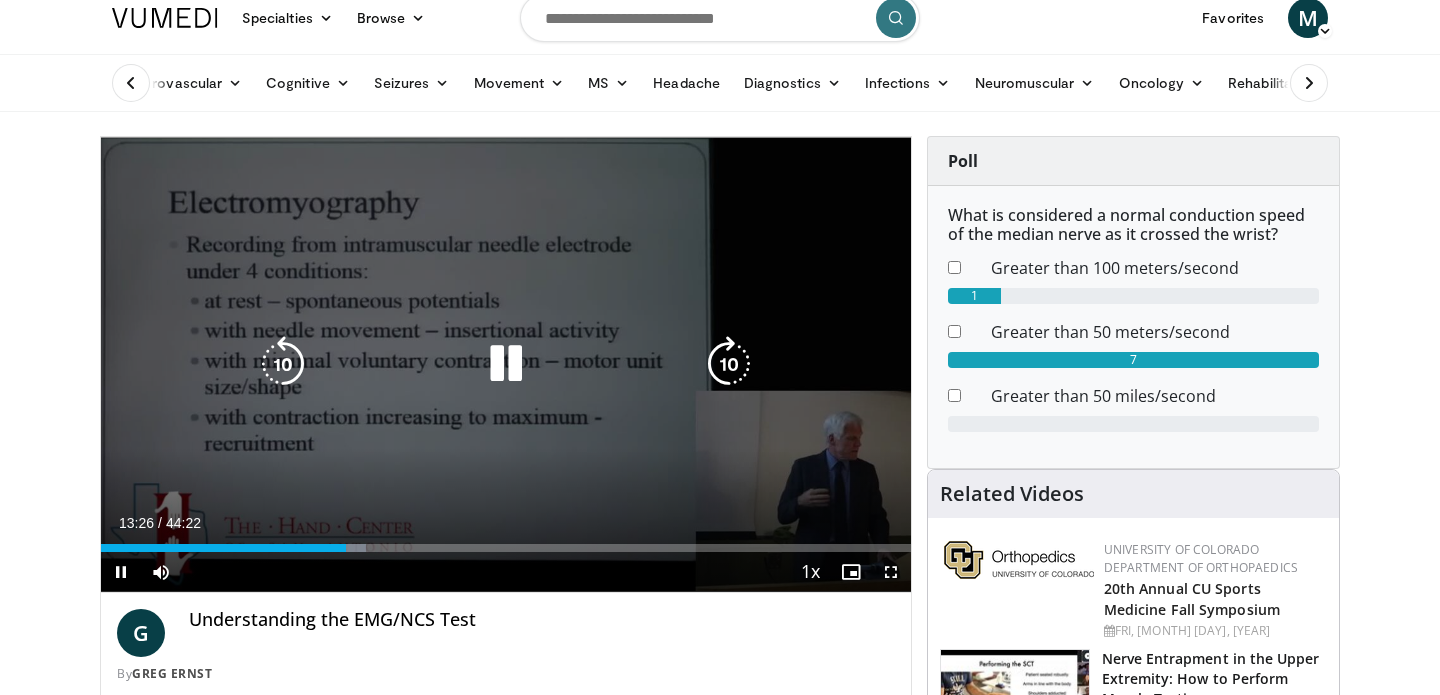 click at bounding box center [506, 364] 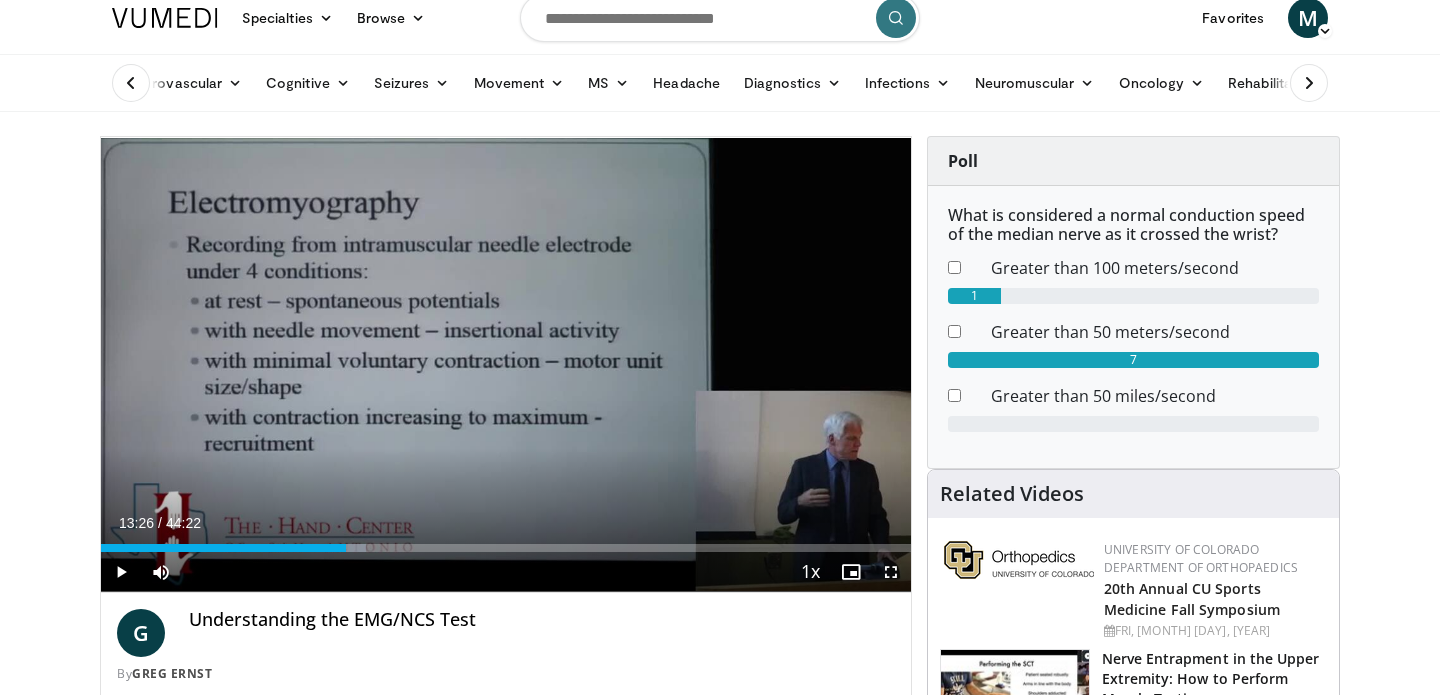 click on "30 seconds
Tap to unmute" at bounding box center [506, 364] 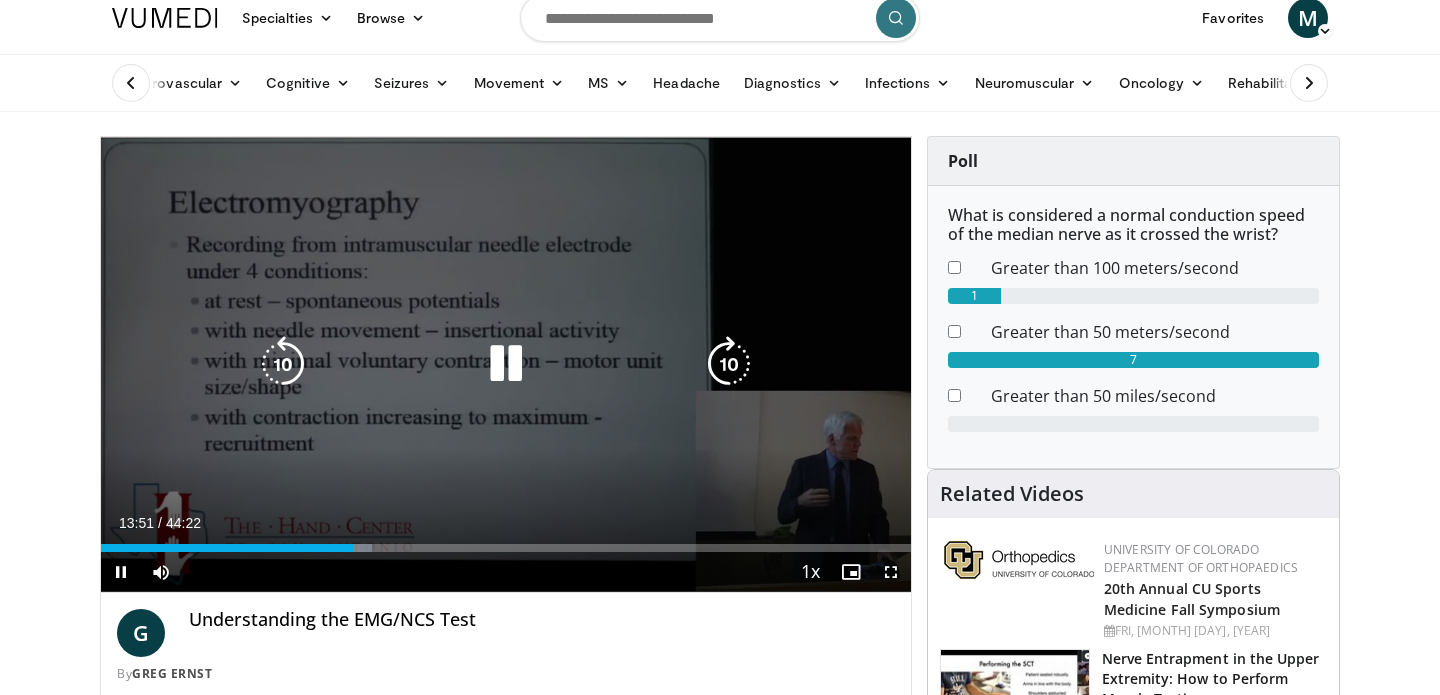 click on "Current Time  13:51 / Duration  44:22 Pause Skip Backward Skip Forward Mute 0% Loaded :  33.52% 13:52 27:50 Stream Type  LIVE Seek to live, currently behind live LIVE   1x Playback Rate 0.5x 0.75x 1x , selected 1.25x 1.5x 1.75x 2x Chapters Chapters Descriptions descriptions off , selected Captions captions settings , opens captions settings dialog captions off , selected Audio Track en (Main) , selected Fullscreen Enable picture-in-picture mode" at bounding box center [506, 572] 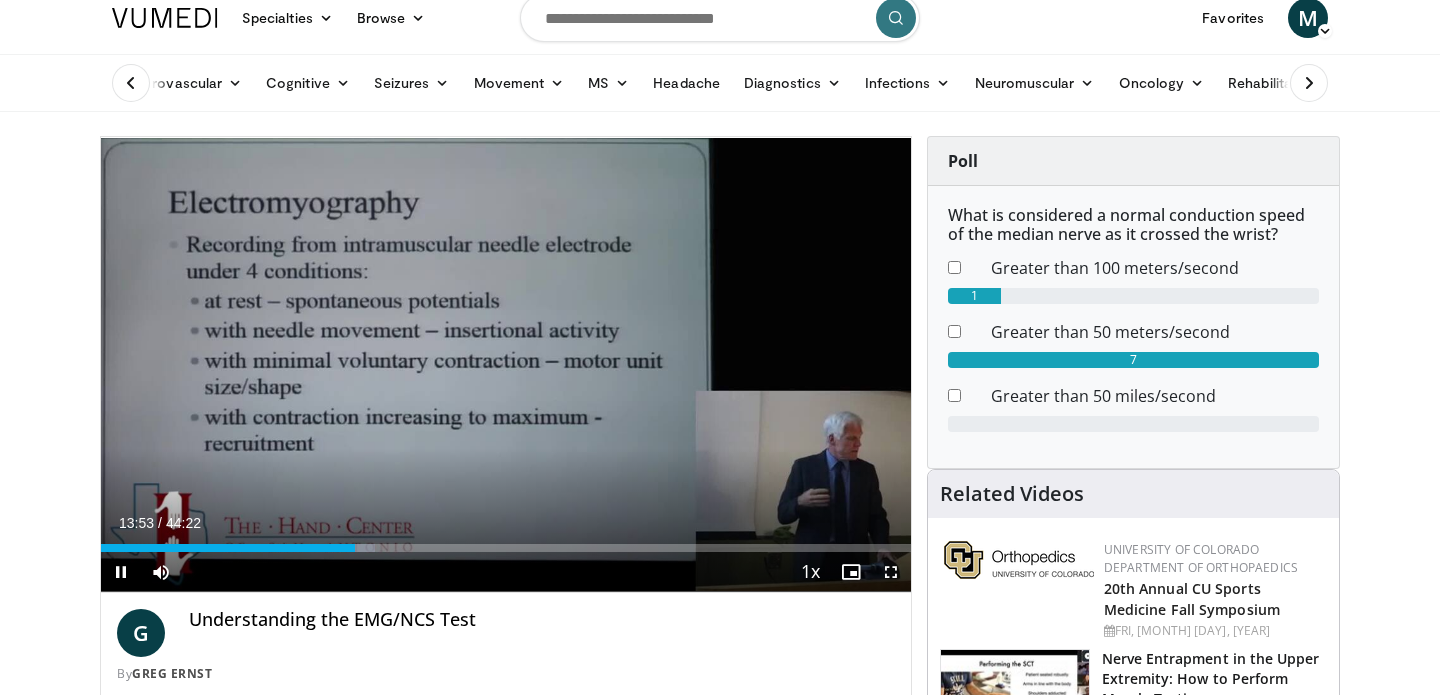 click on "Current Time  13:53 / Duration  44:22 Pause Skip Backward Skip Forward Mute 0% Loaded :  33.83% 13:53 27:50 Stream Type  LIVE Seek to live, currently behind live LIVE   1x Playback Rate 0.5x 0.75x 1x , selected 1.25x 1.5x 1.75x 2x Chapters Chapters Descriptions descriptions off , selected Captions captions settings , opens captions settings dialog captions off , selected Audio Track en (Main) , selected Fullscreen Enable picture-in-picture mode" at bounding box center [506, 572] 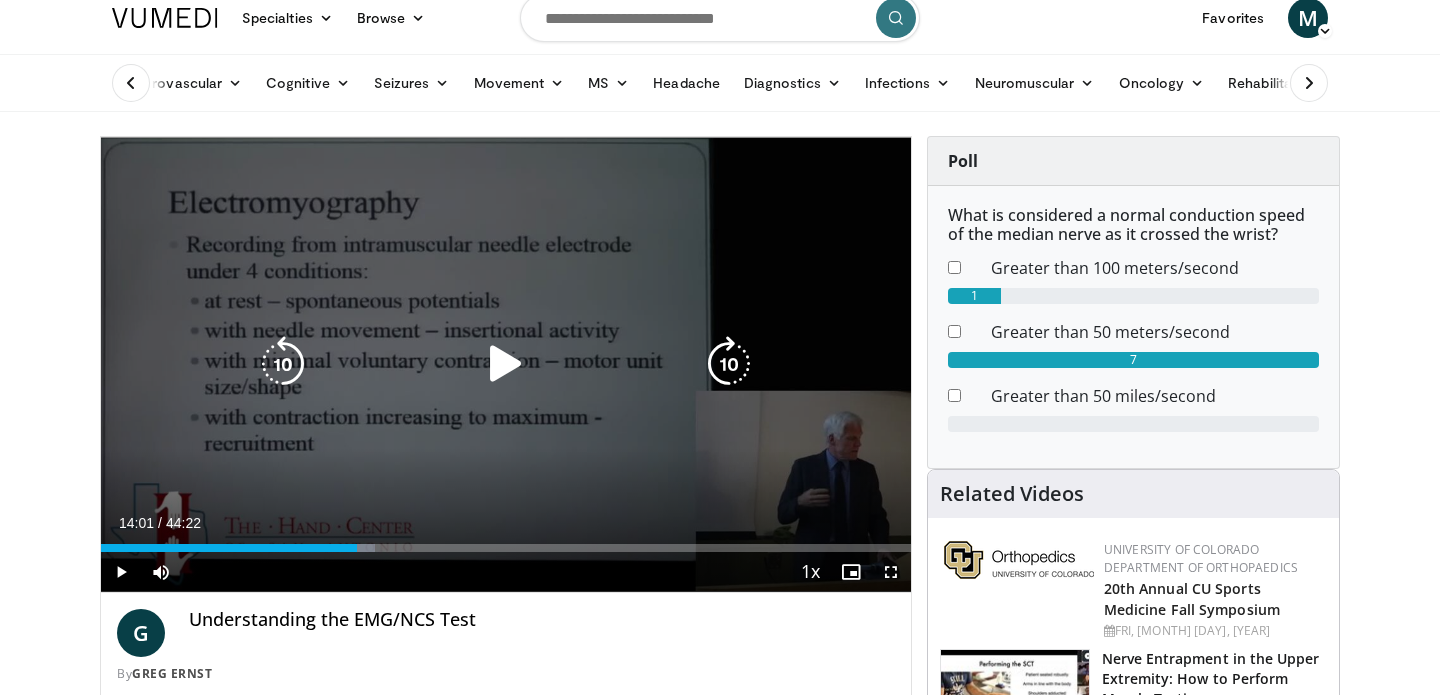 click at bounding box center [506, 364] 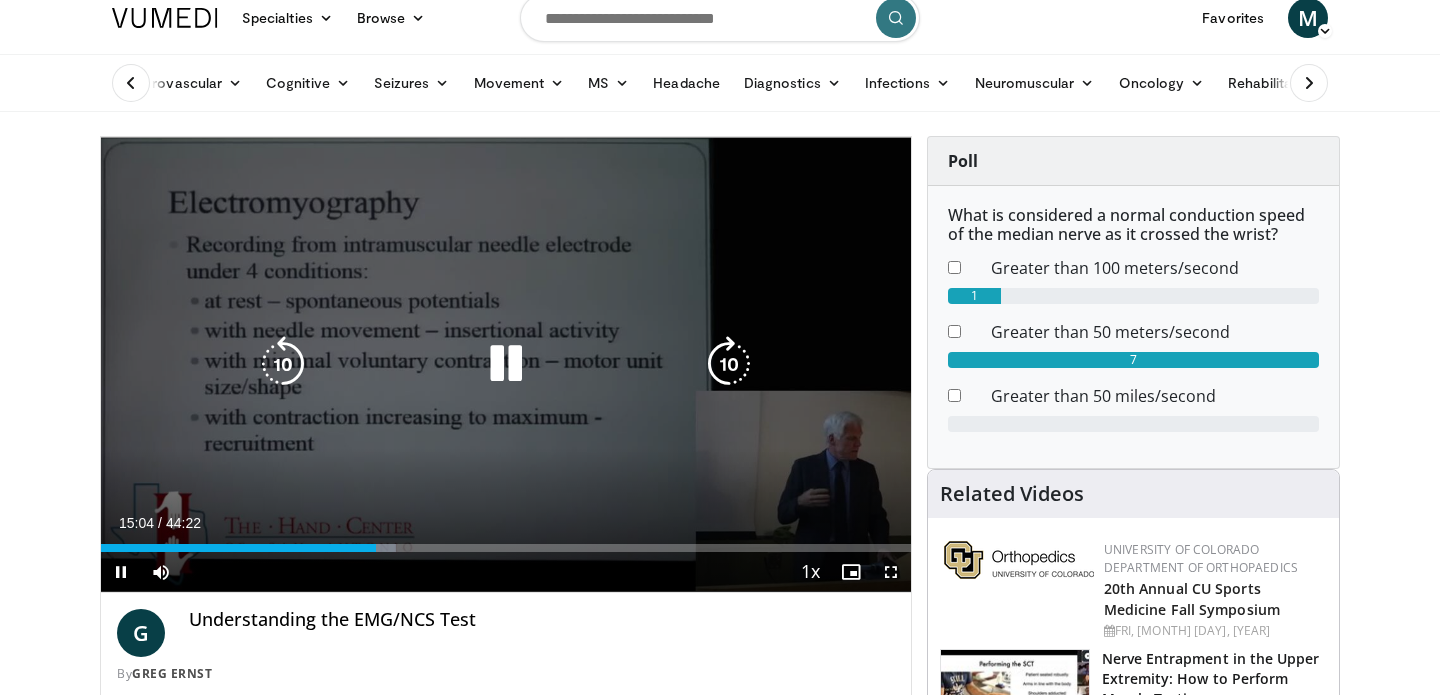 click at bounding box center [506, 364] 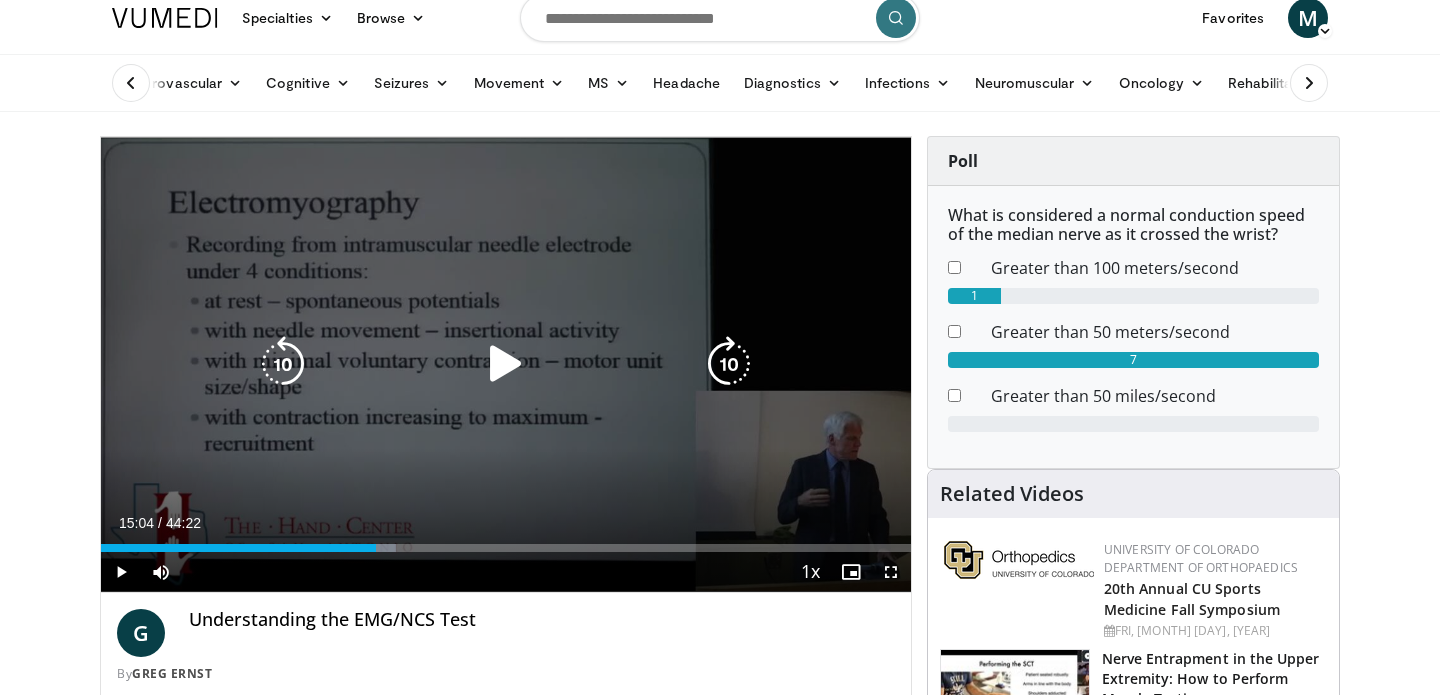 click at bounding box center (506, 364) 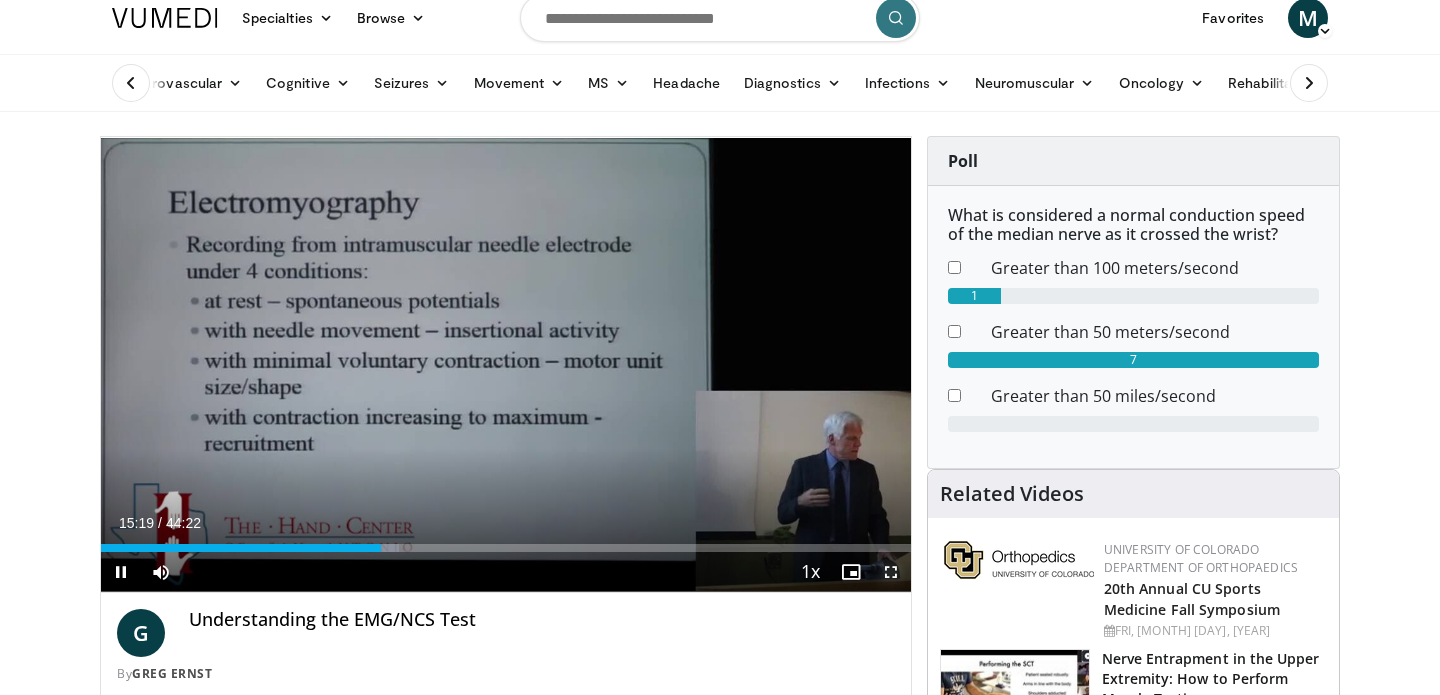 click at bounding box center [891, 572] 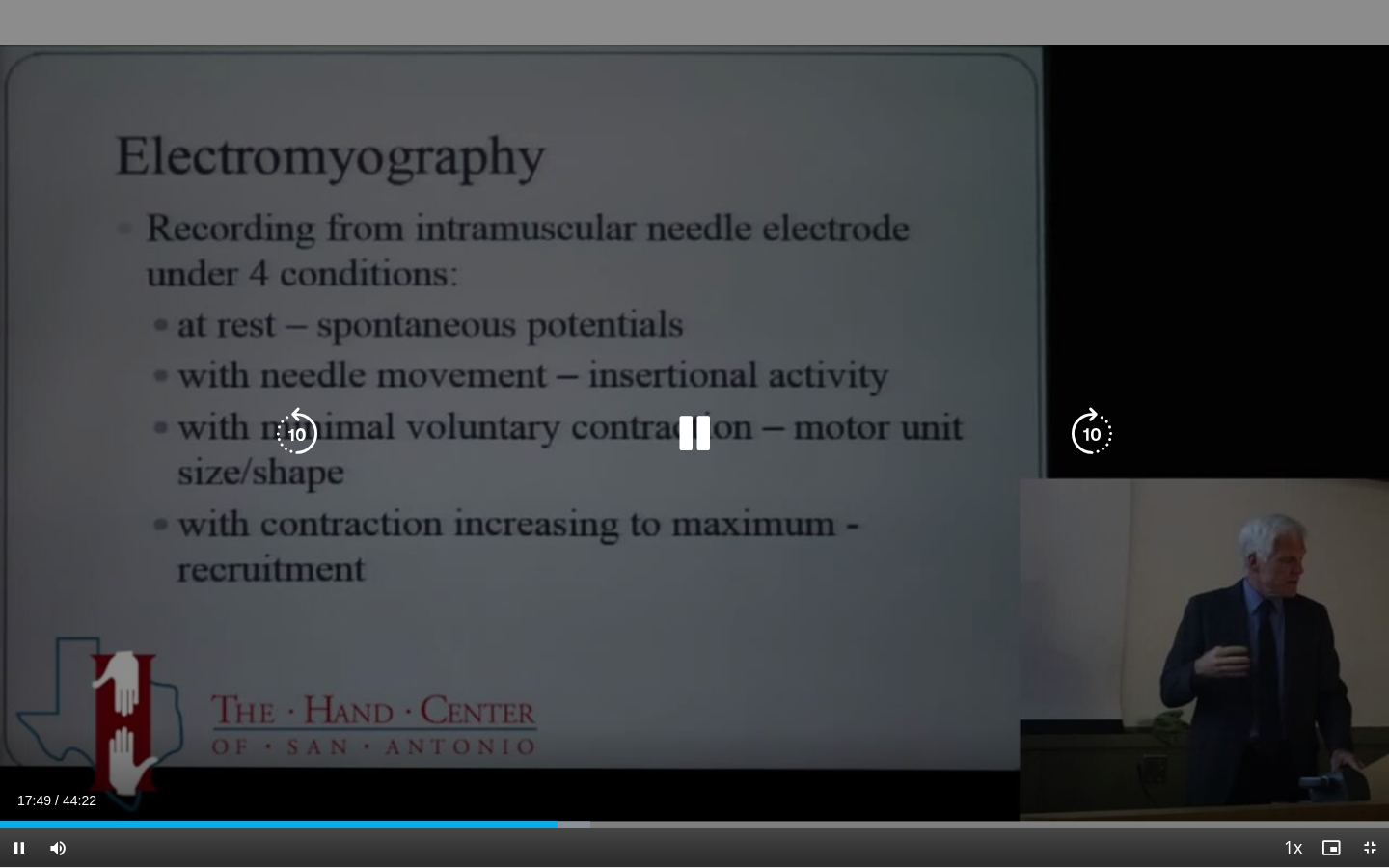 click at bounding box center (694, 434) 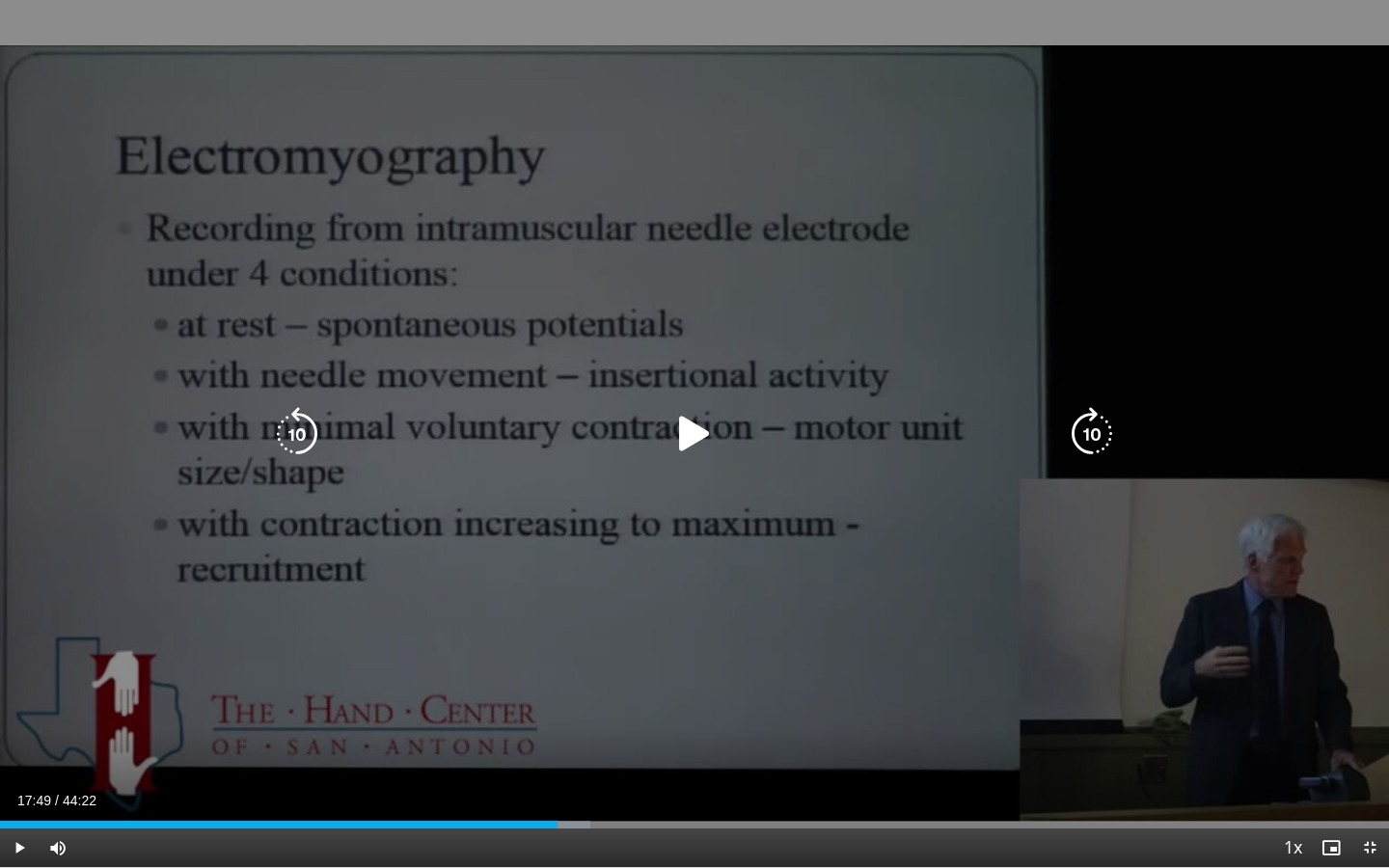 click at bounding box center (694, 434) 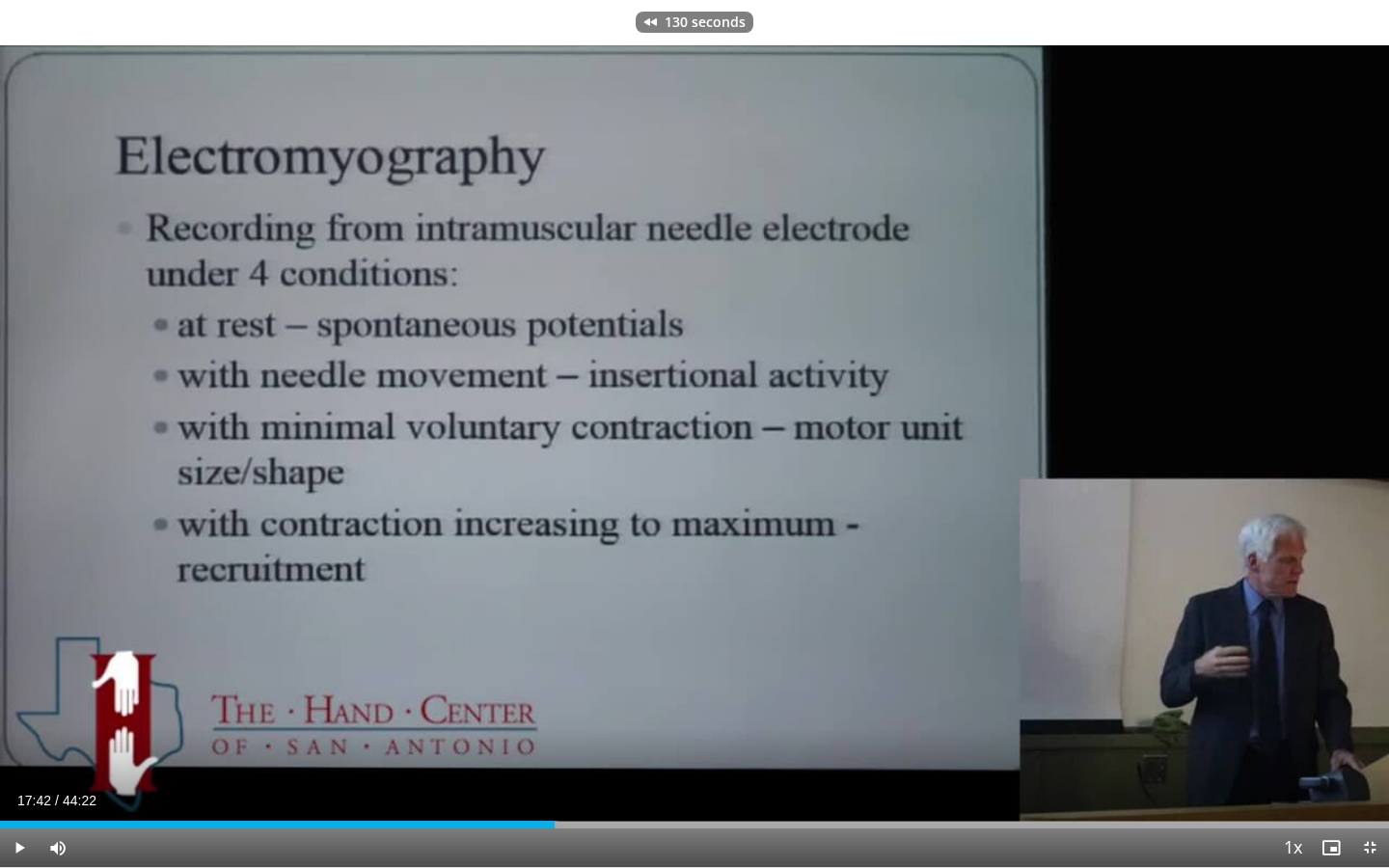 click on "Current Time  17:42 / Duration  44:22 Play Skip Backward Skip Forward Mute 0% Loaded :  40.22% 17:42 18:44 Stream Type  LIVE Seek to live, currently behind live LIVE   1x Playback Rate 0.5x 0.75x 1x , selected 1.25x 1.5x 1.75x 2x Chapters Chapters Descriptions descriptions off , selected Captions captions settings , opens captions settings dialog captions off , selected Audio Track en (Main) , selected Exit Fullscreen Enable picture-in-picture mode" at bounding box center (694, 848) 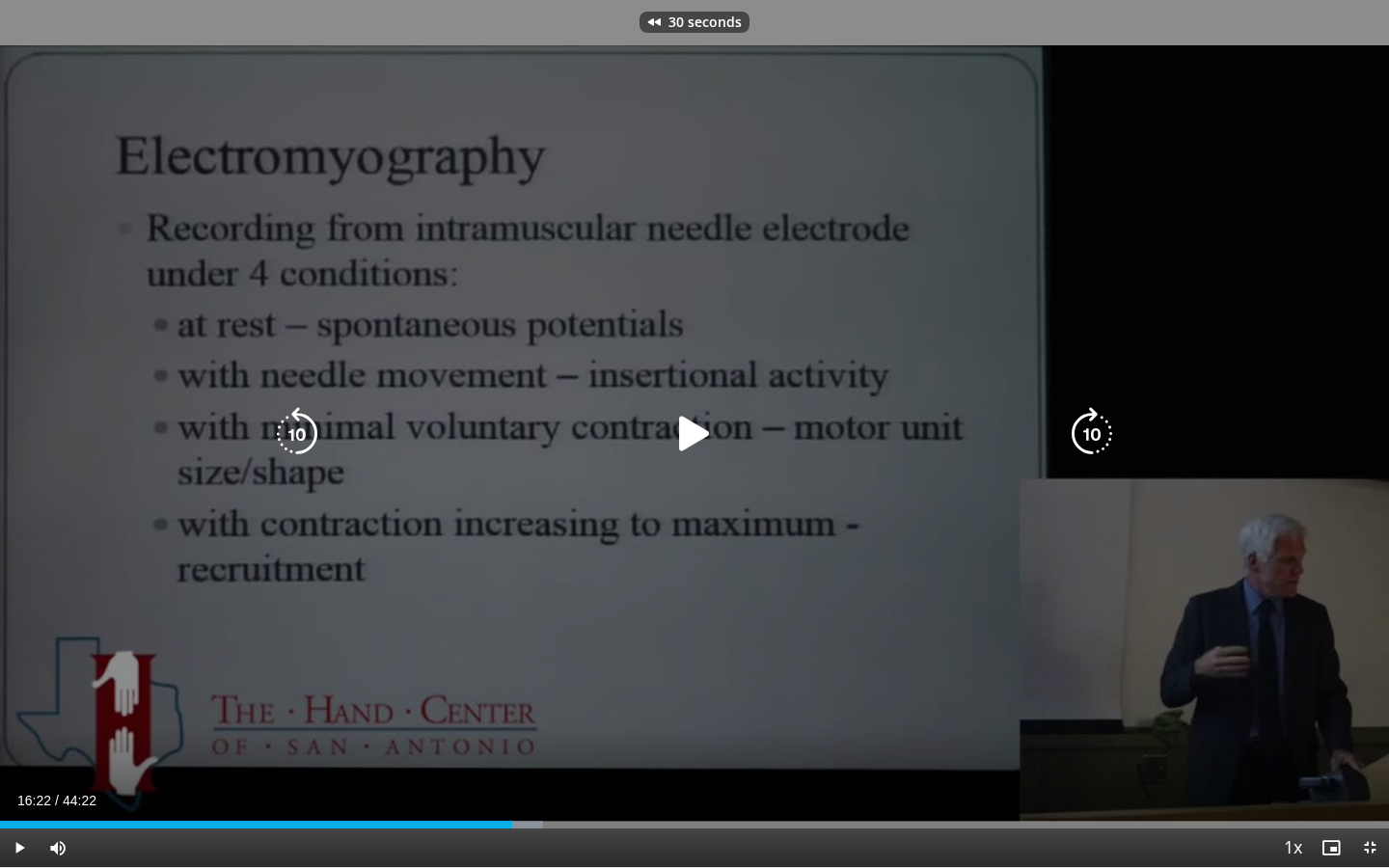 click at bounding box center (694, 434) 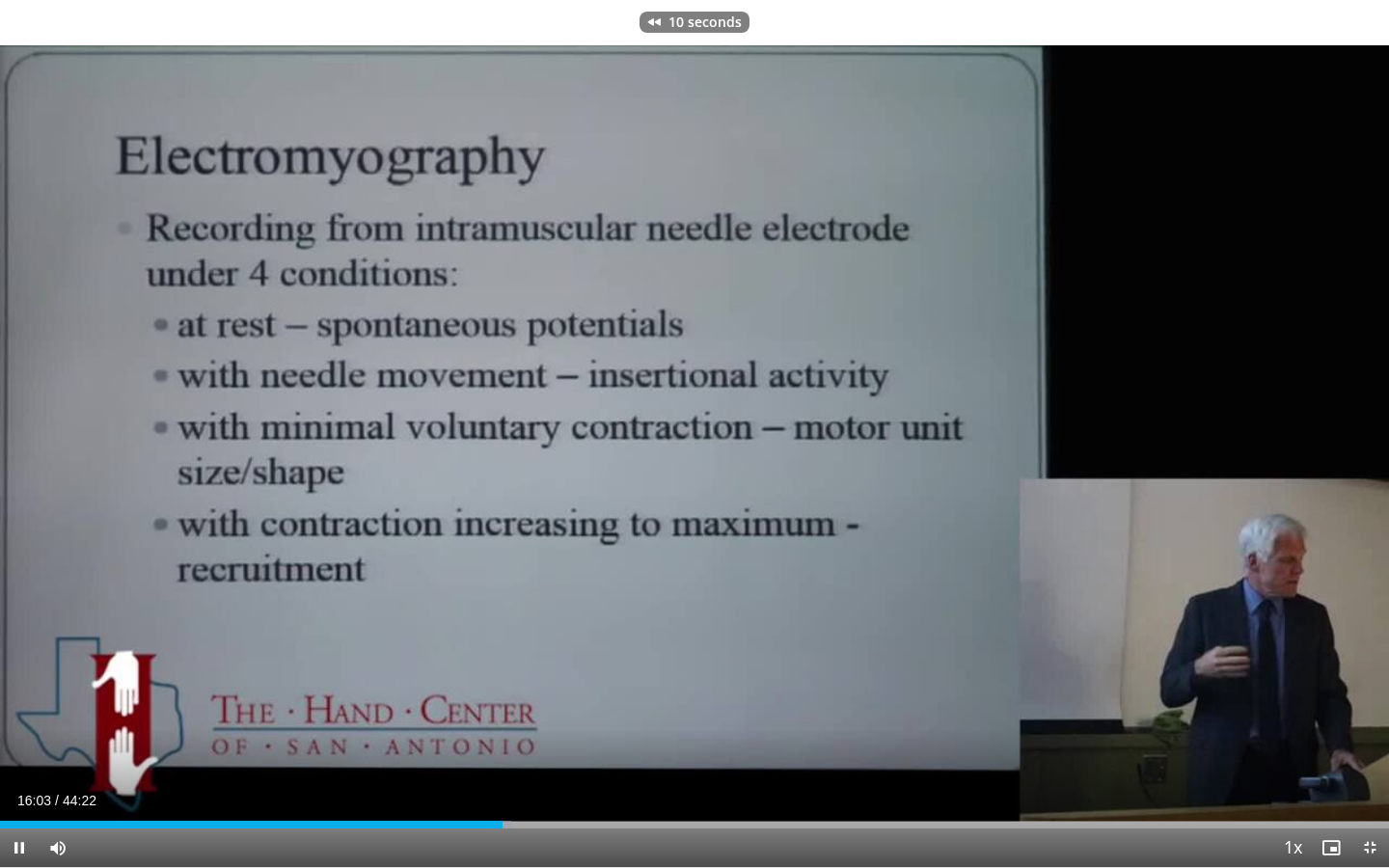click on "Current Time  16:03 / Duration  44:22 Pause Skip Backward Skip Forward Mute 0% Loaded :  36.84% 16:03 16:21 Stream Type  LIVE Seek to live, currently behind live LIVE   1x Playback Rate 0.5x 0.75x 1x , selected 1.25x 1.5x 1.75x 2x Chapters Chapters Descriptions descriptions off , selected Captions captions settings , opens captions settings dialog captions off , selected Audio Track en (Main) , selected Exit Fullscreen Enable picture-in-picture mode" at bounding box center [694, 848] 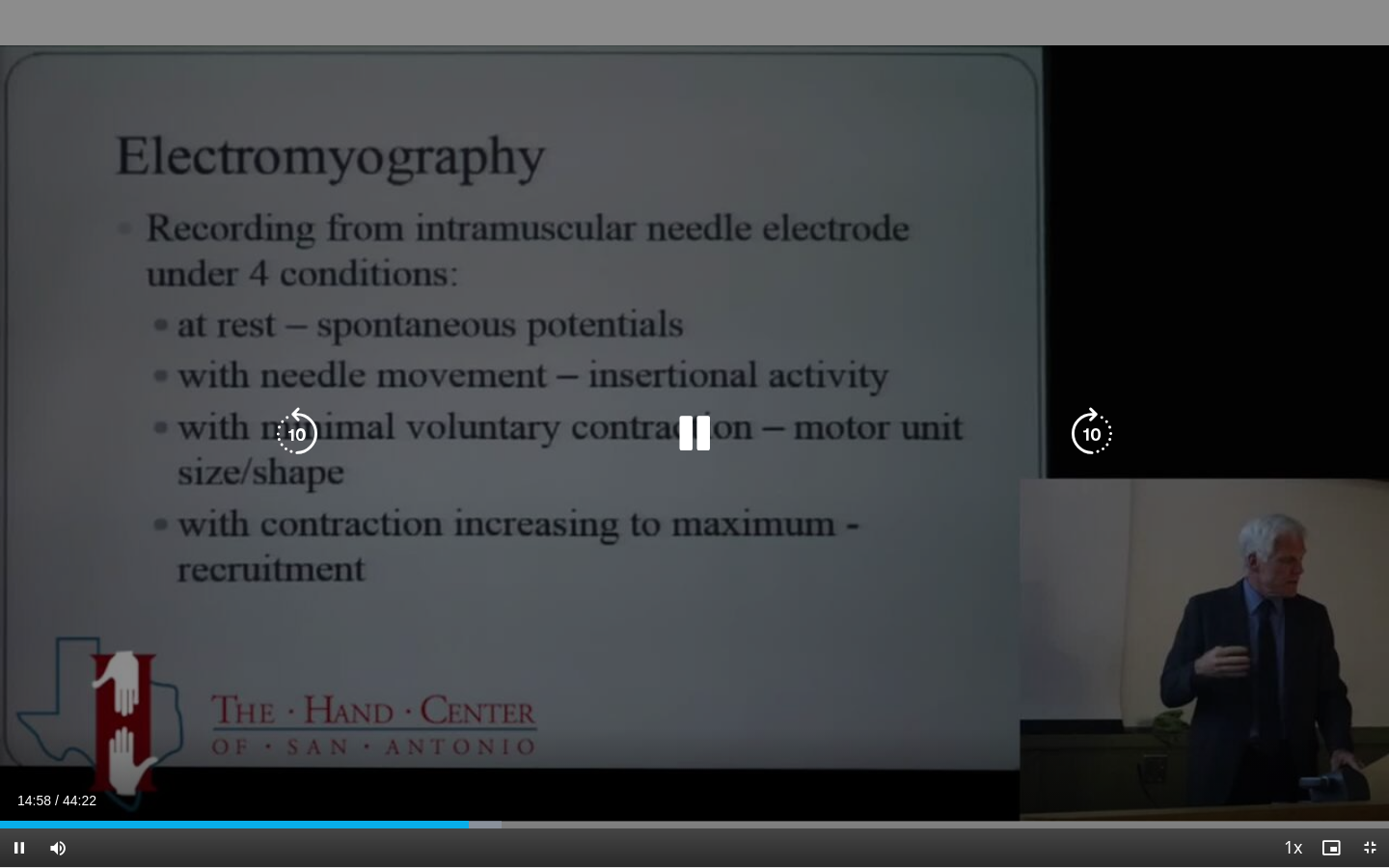 click at bounding box center [694, 434] 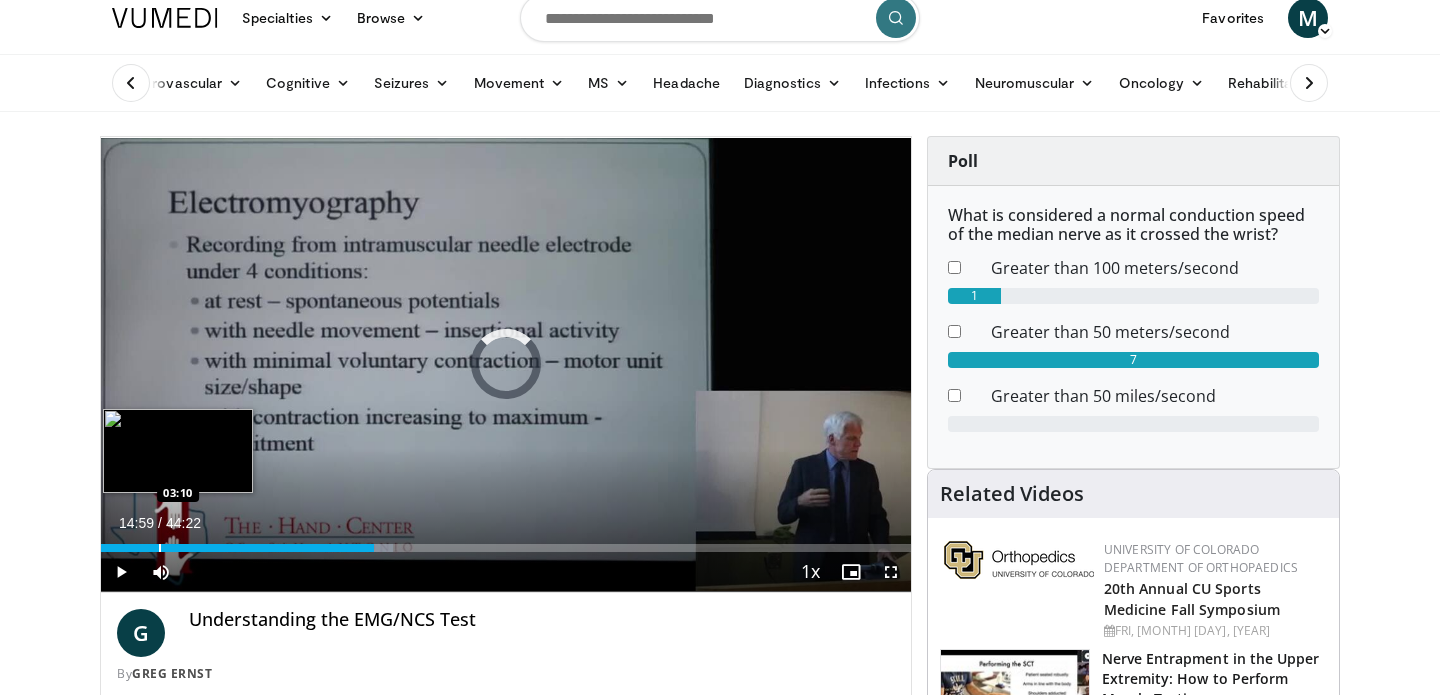 click at bounding box center [160, 548] 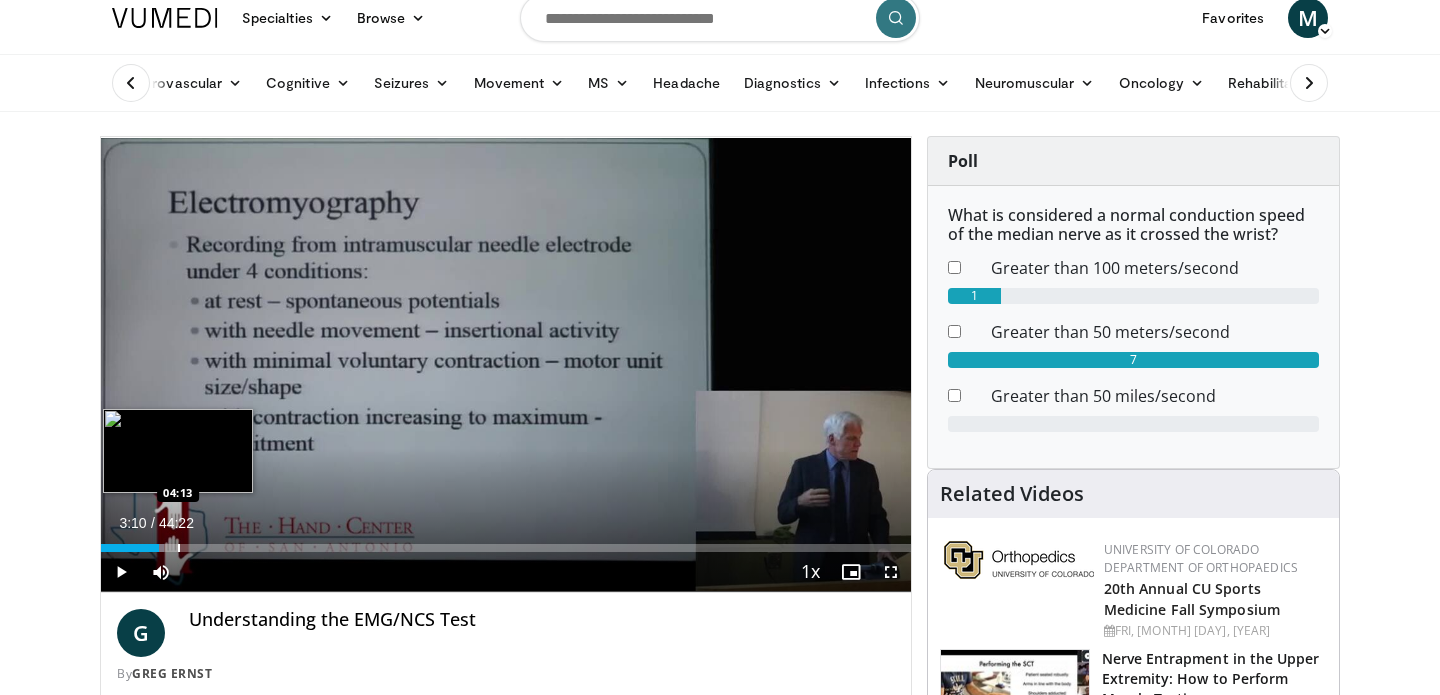 click at bounding box center (179, 548) 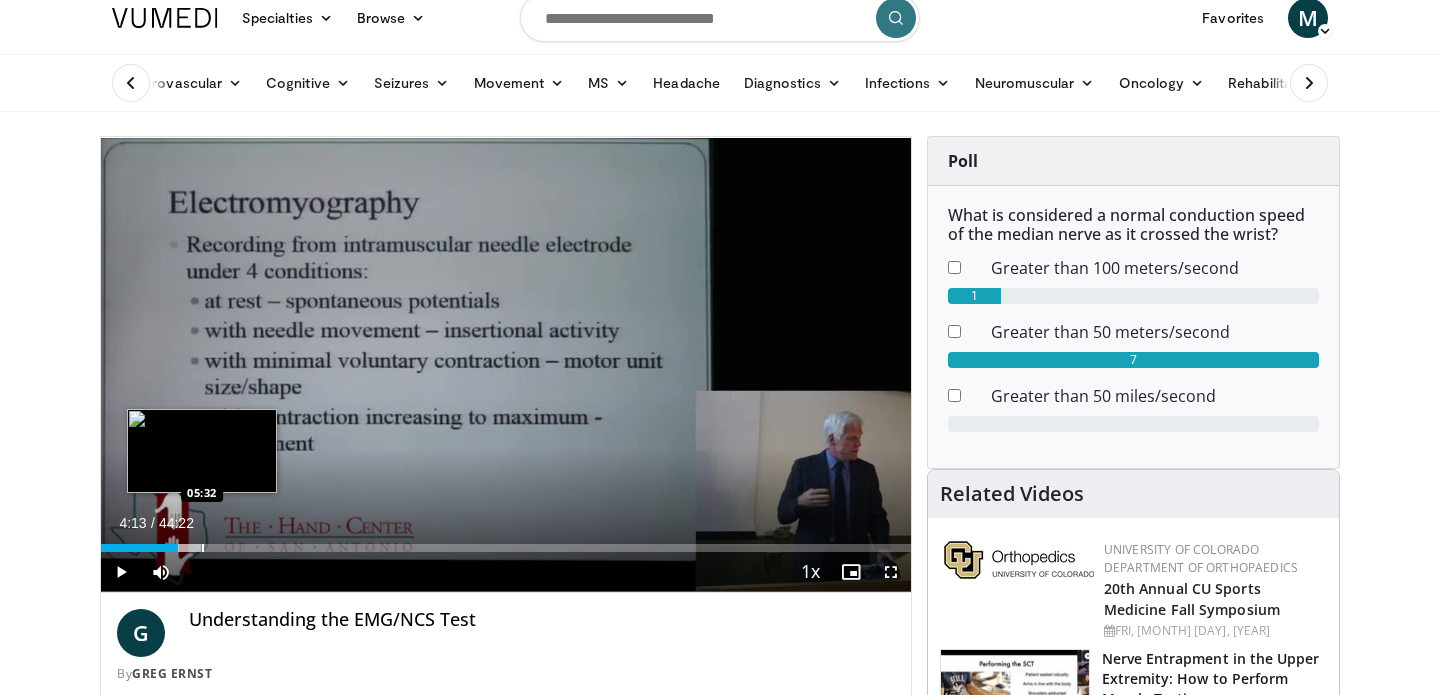 click at bounding box center [203, 548] 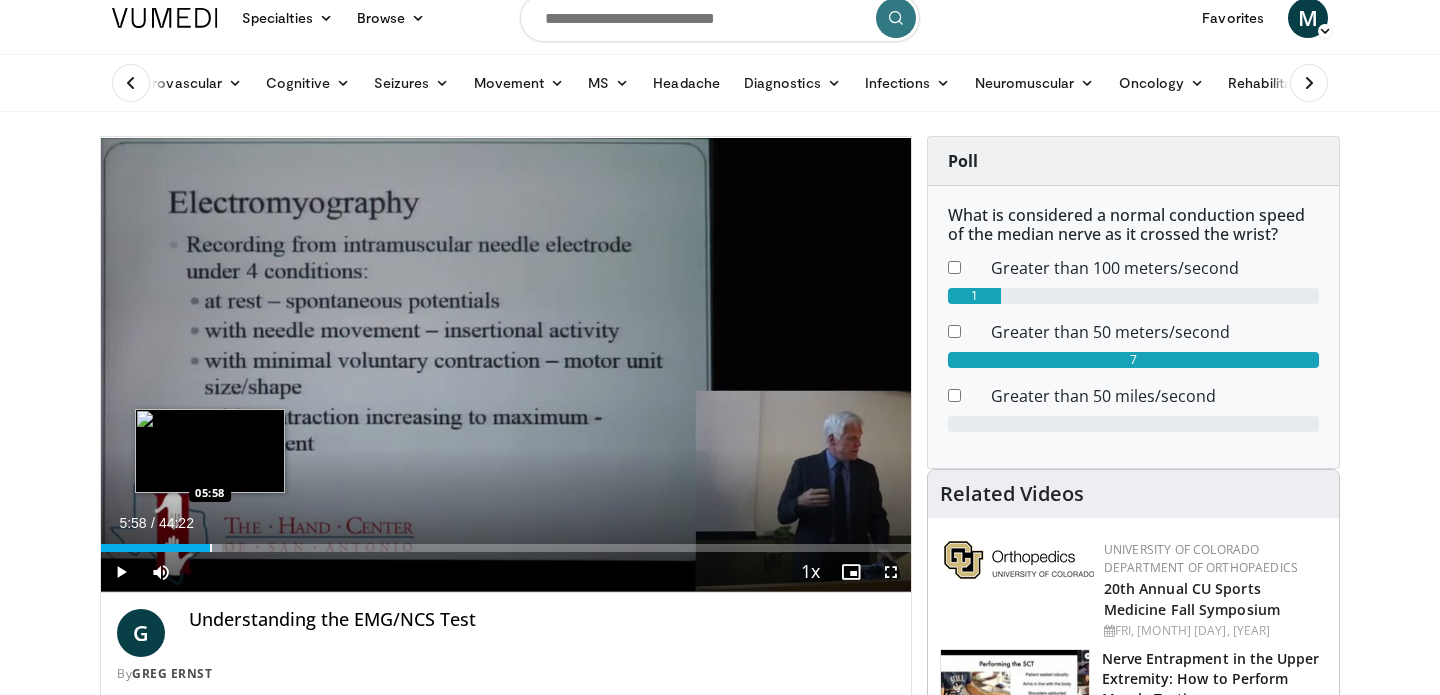 click at bounding box center [211, 548] 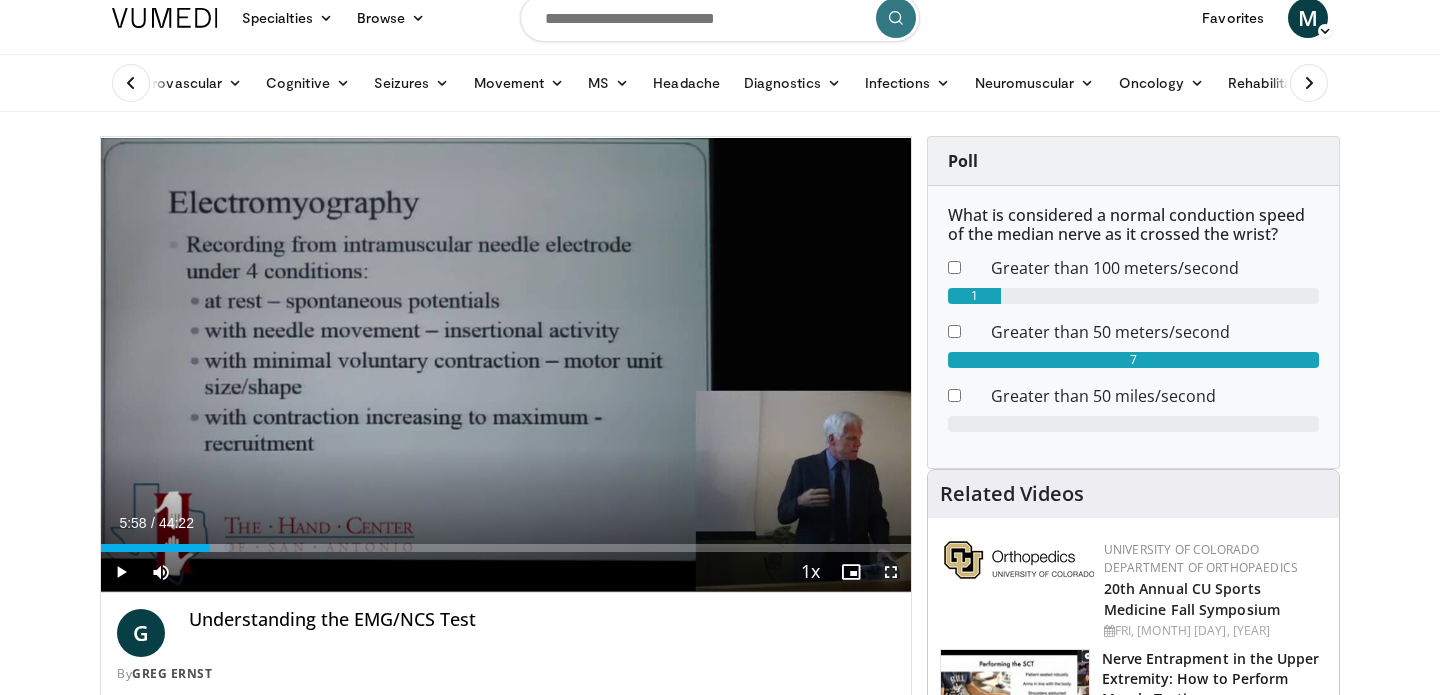 click at bounding box center [891, 572] 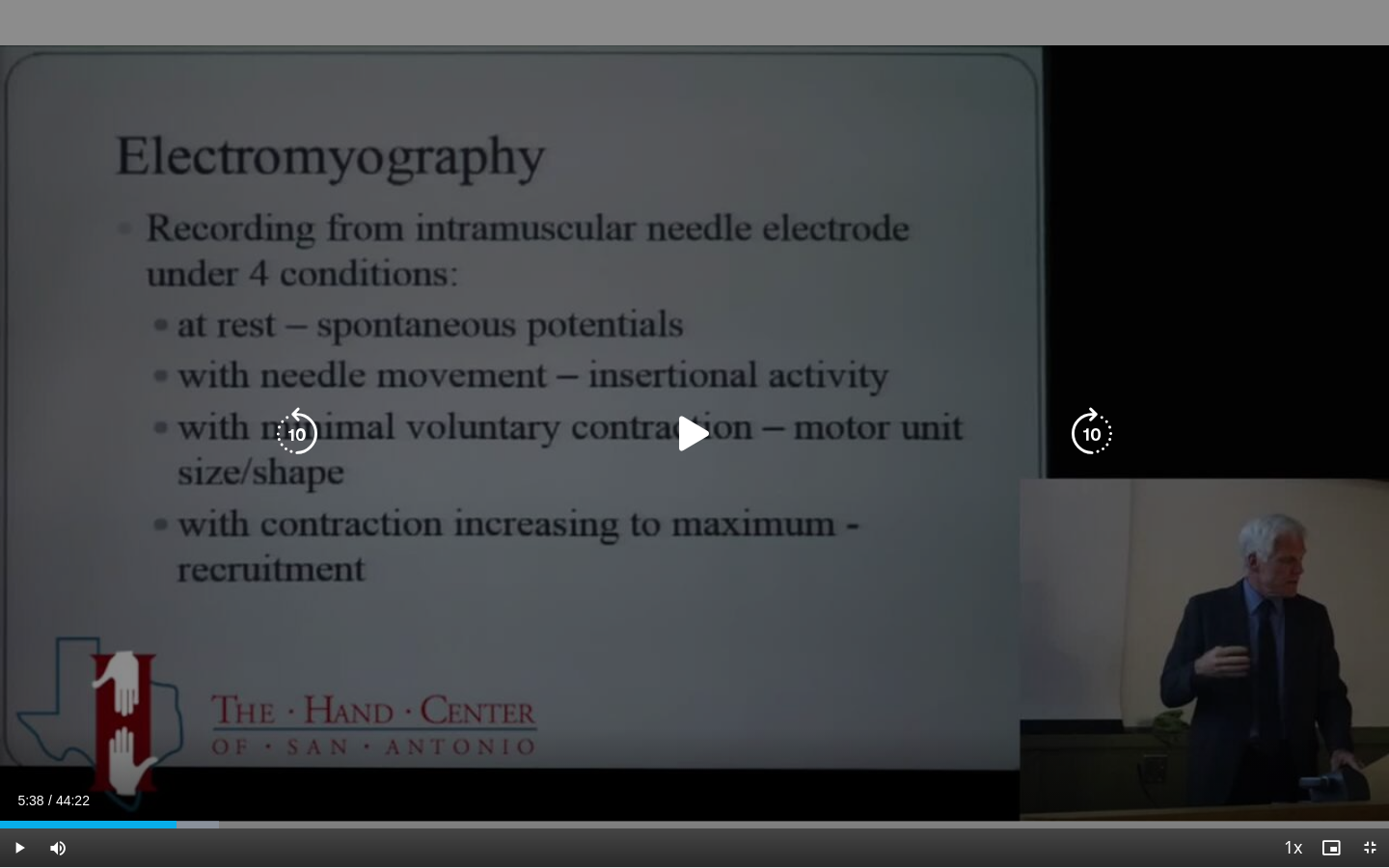click at bounding box center [694, 434] 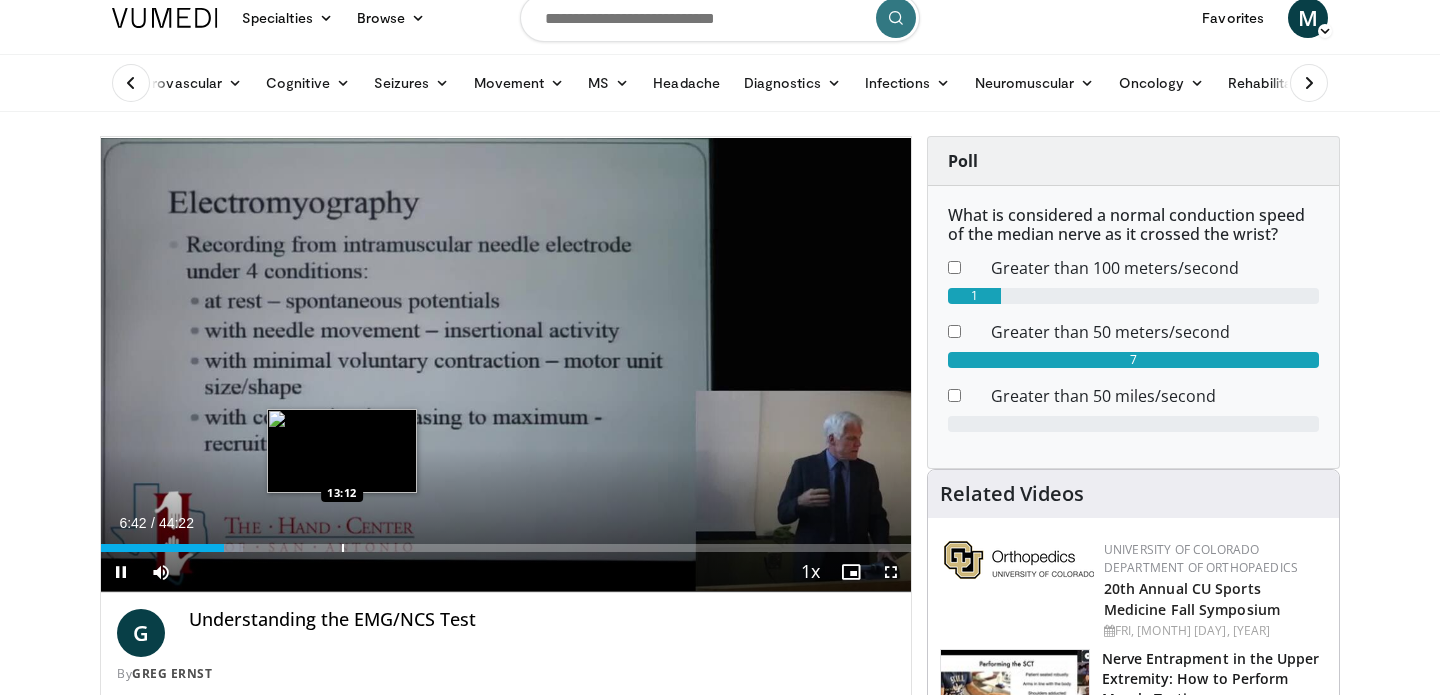 click on "Loaded :  17.51% 06:43 13:12" at bounding box center (506, 542) 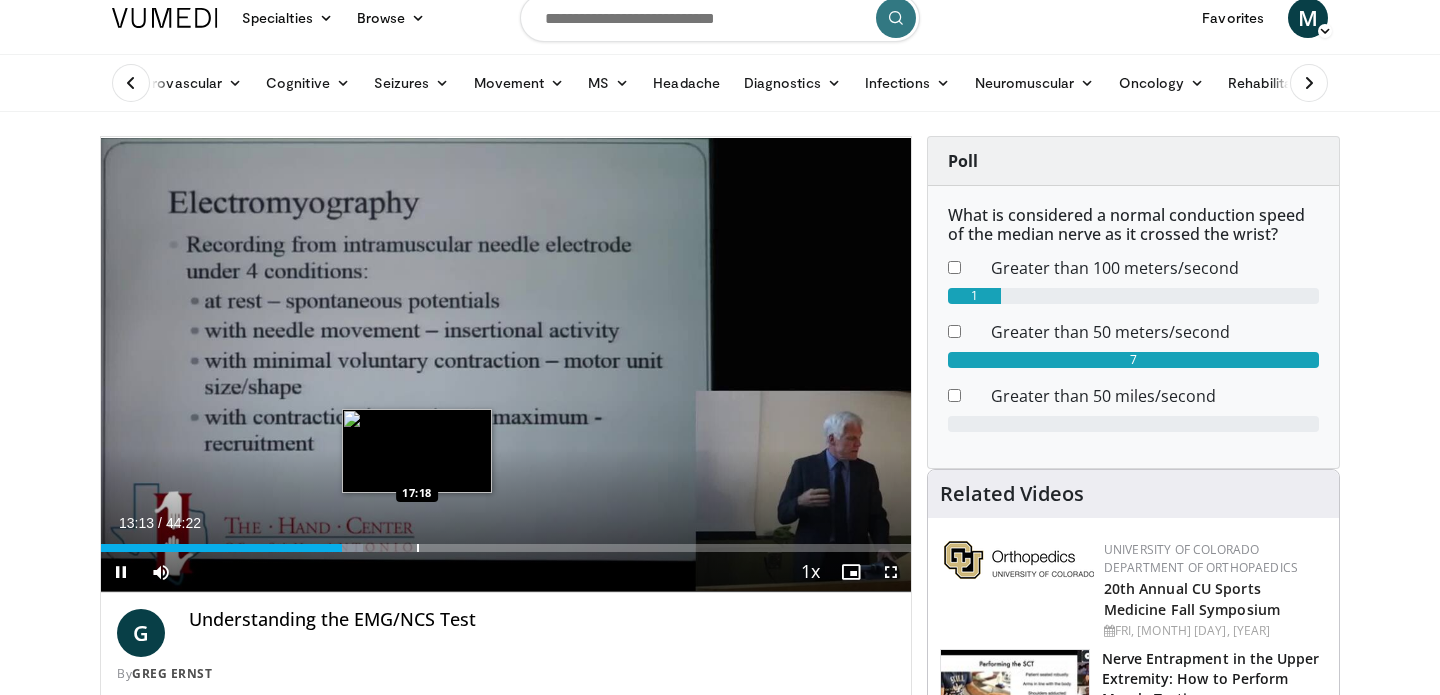 click at bounding box center (418, 548) 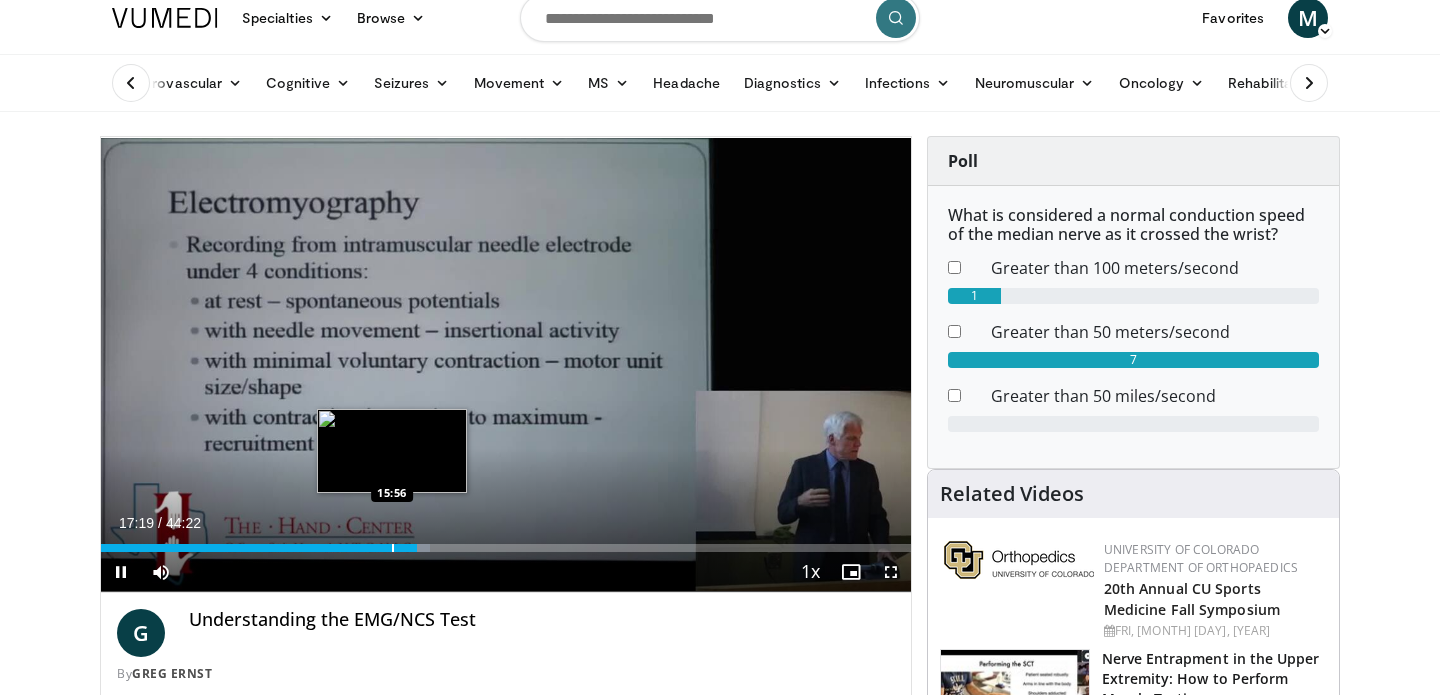 click at bounding box center (393, 548) 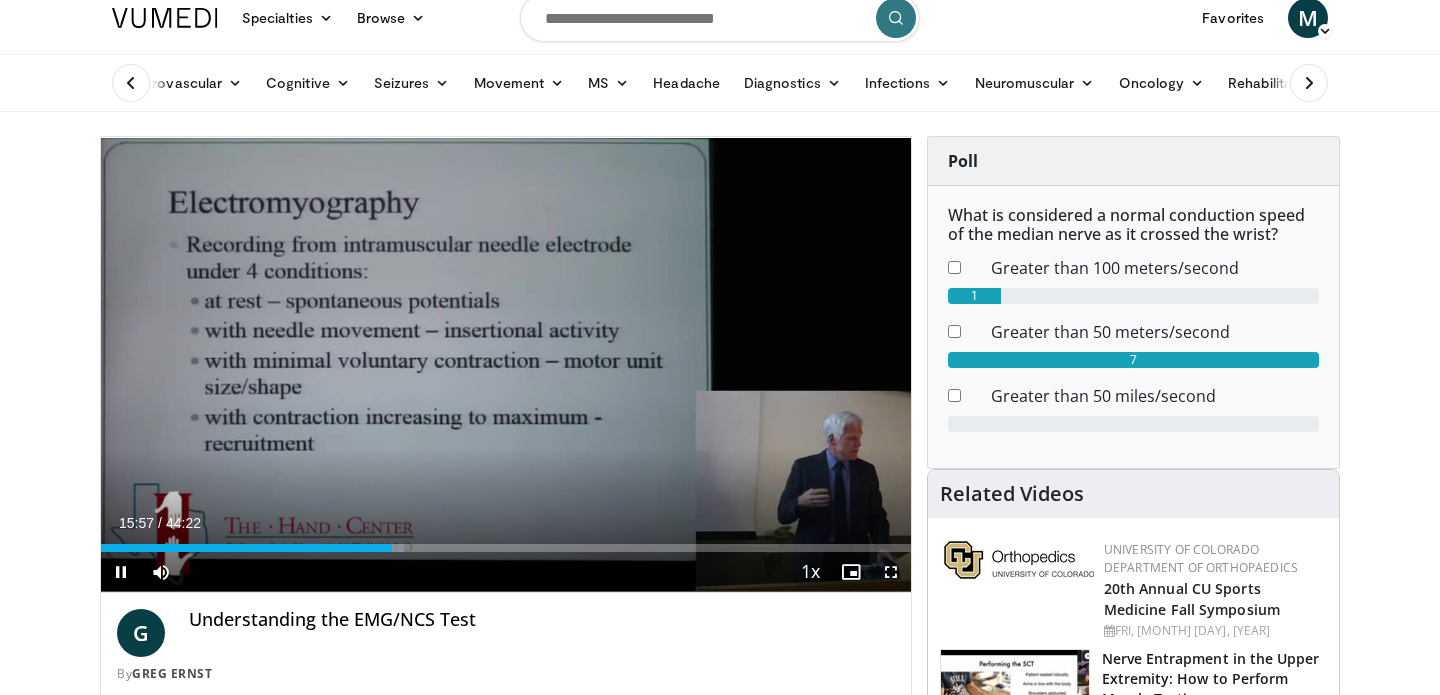 click on "Current Time  15:57 / Duration  44:22 Pause Skip Backward Skip Forward Mute 100% Loaded :  37.59% 15:57 14:57 Stream Type  LIVE Seek to live, currently behind live LIVE   1x Playback Rate 0.5x 0.75x 1x , selected 1.25x 1.5x 1.75x 2x Chapters Chapters Descriptions descriptions off , selected Captions captions settings , opens captions settings dialog captions off , selected Audio Track en (Main) , selected Fullscreen Enable picture-in-picture mode" at bounding box center [506, 572] 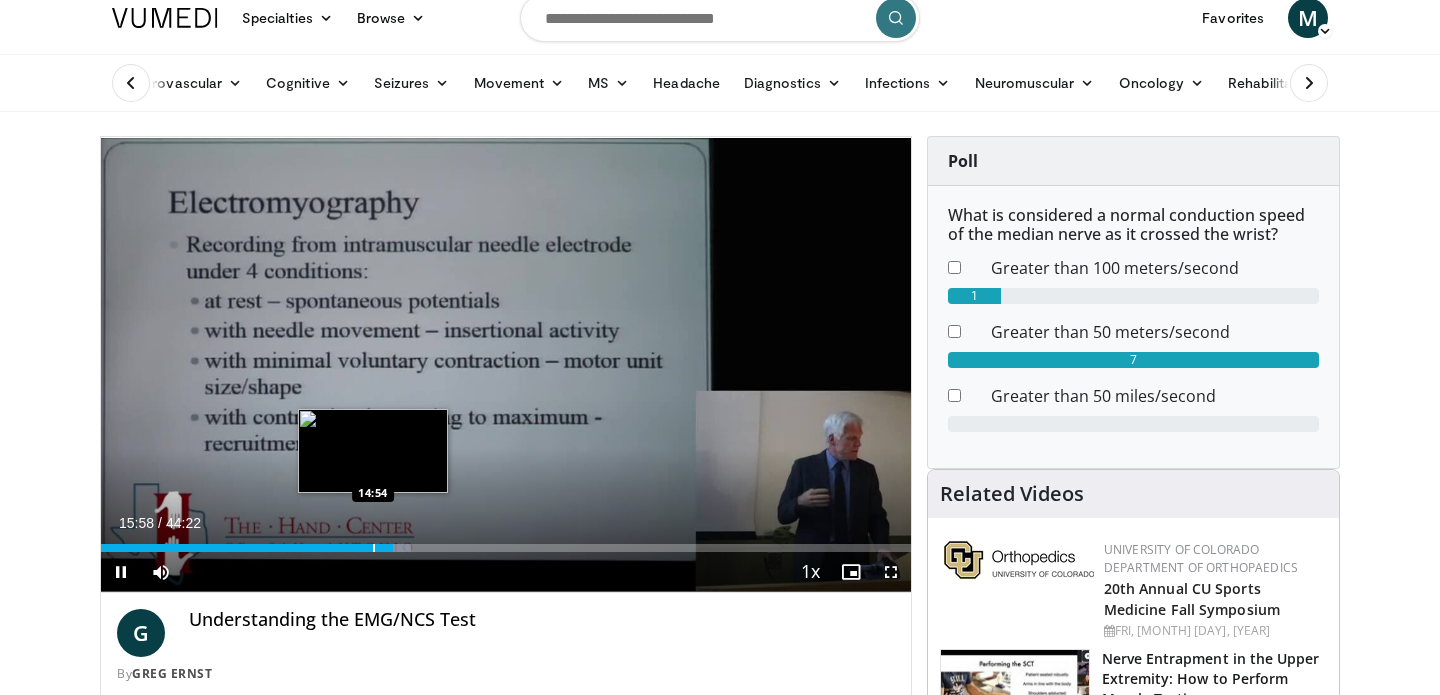 click at bounding box center [374, 548] 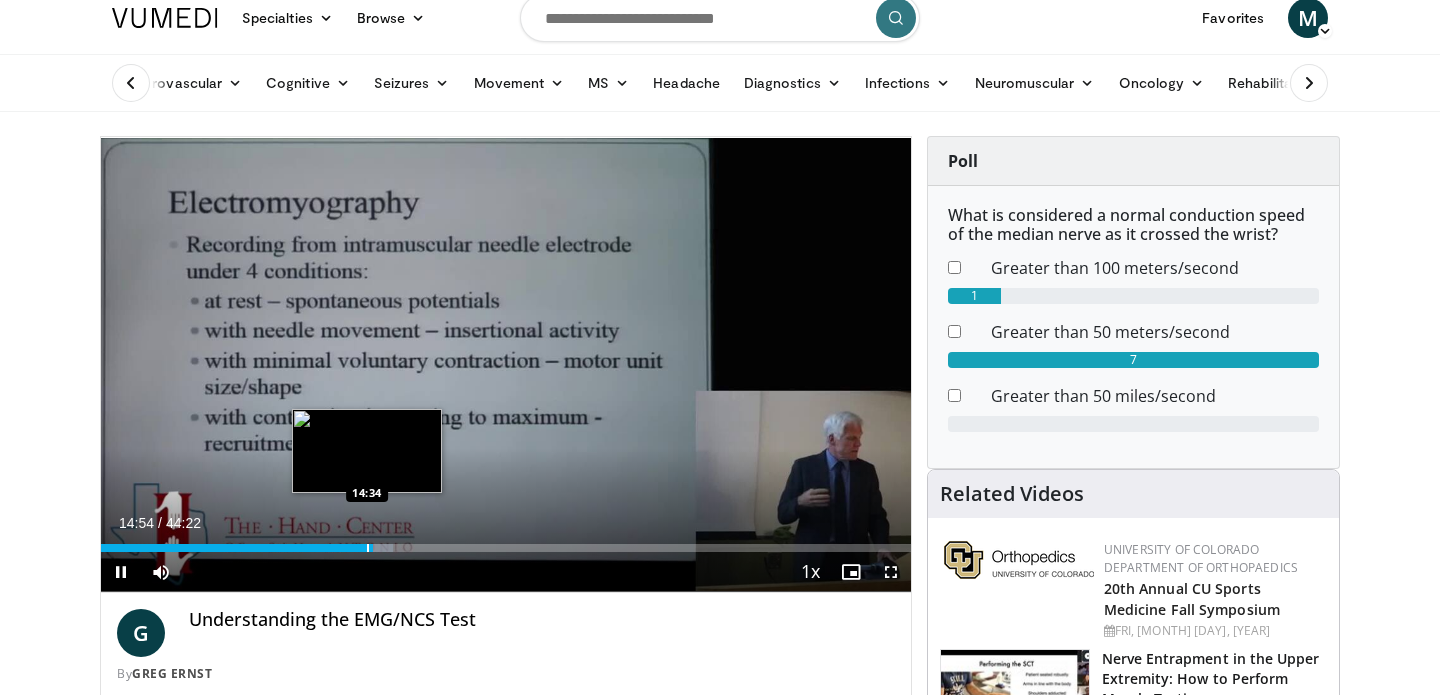 click at bounding box center [368, 548] 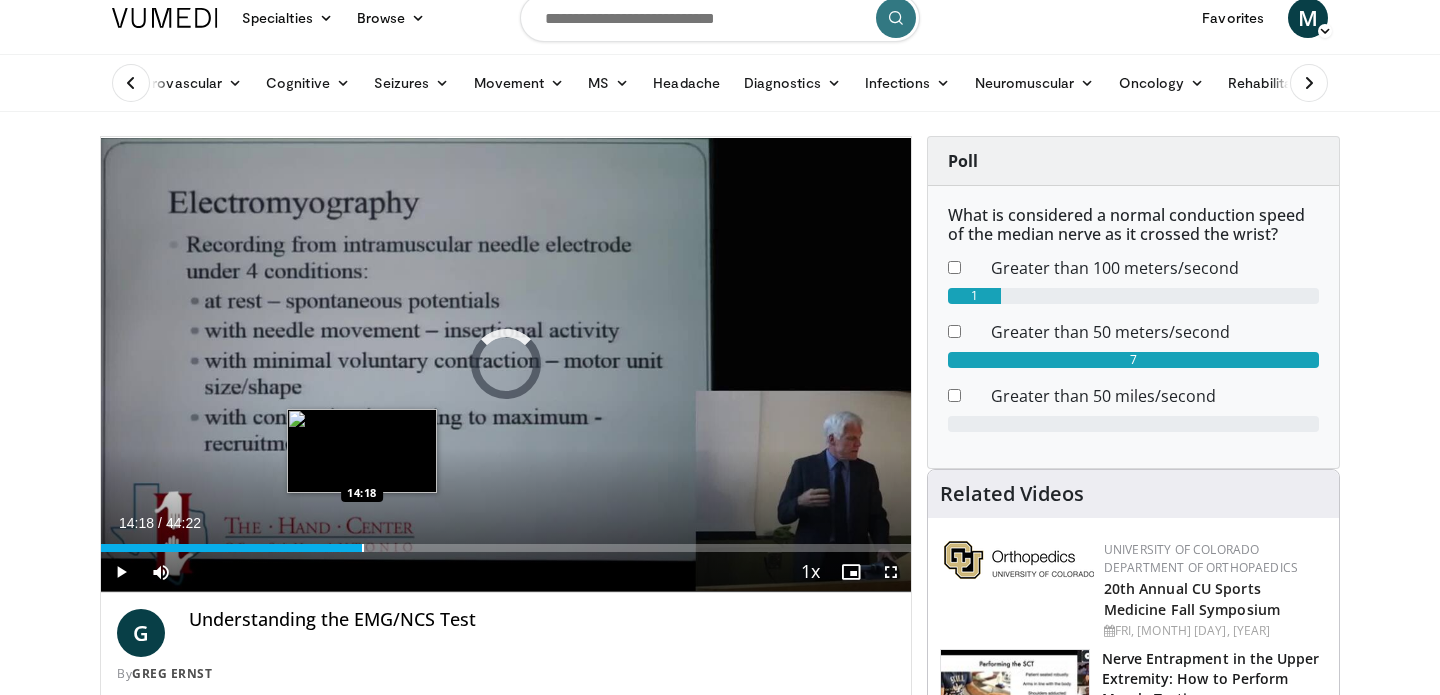 click at bounding box center [363, 548] 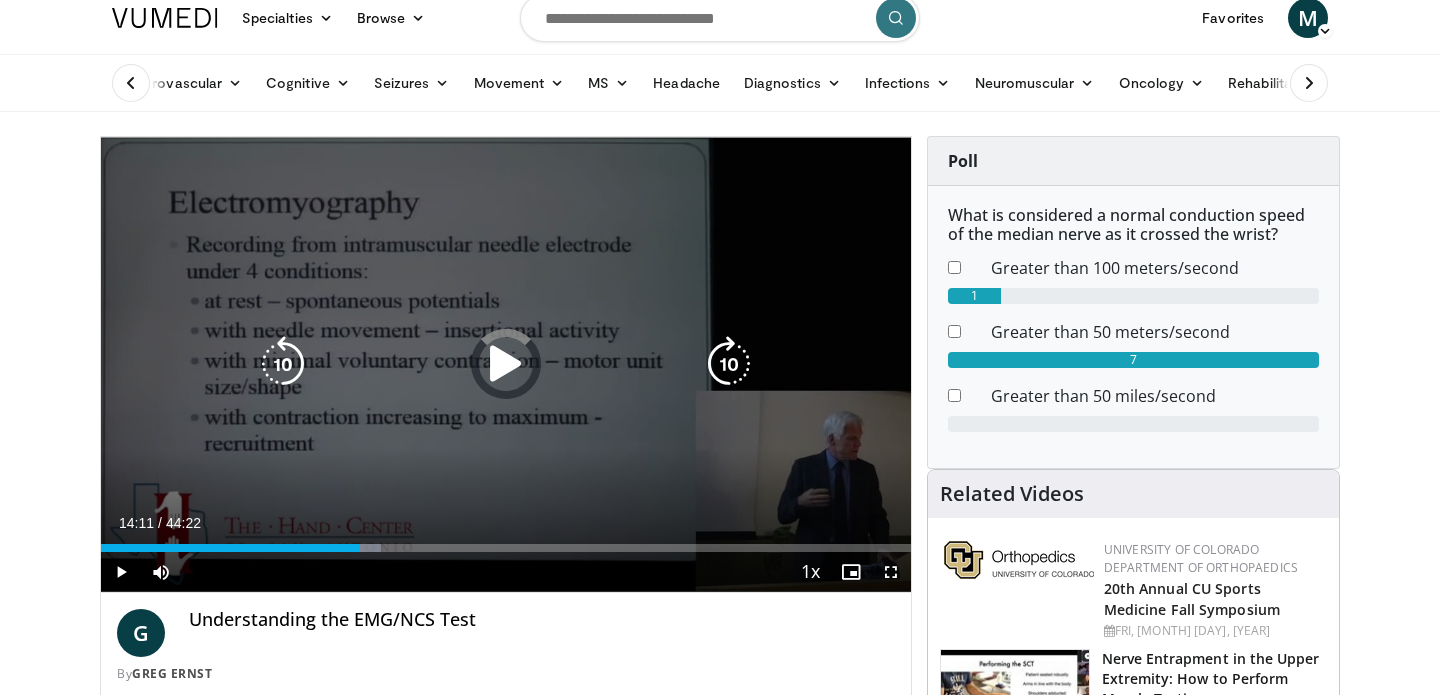 click on "Loaded :  34.58% 14:11 14:18" at bounding box center [506, 548] 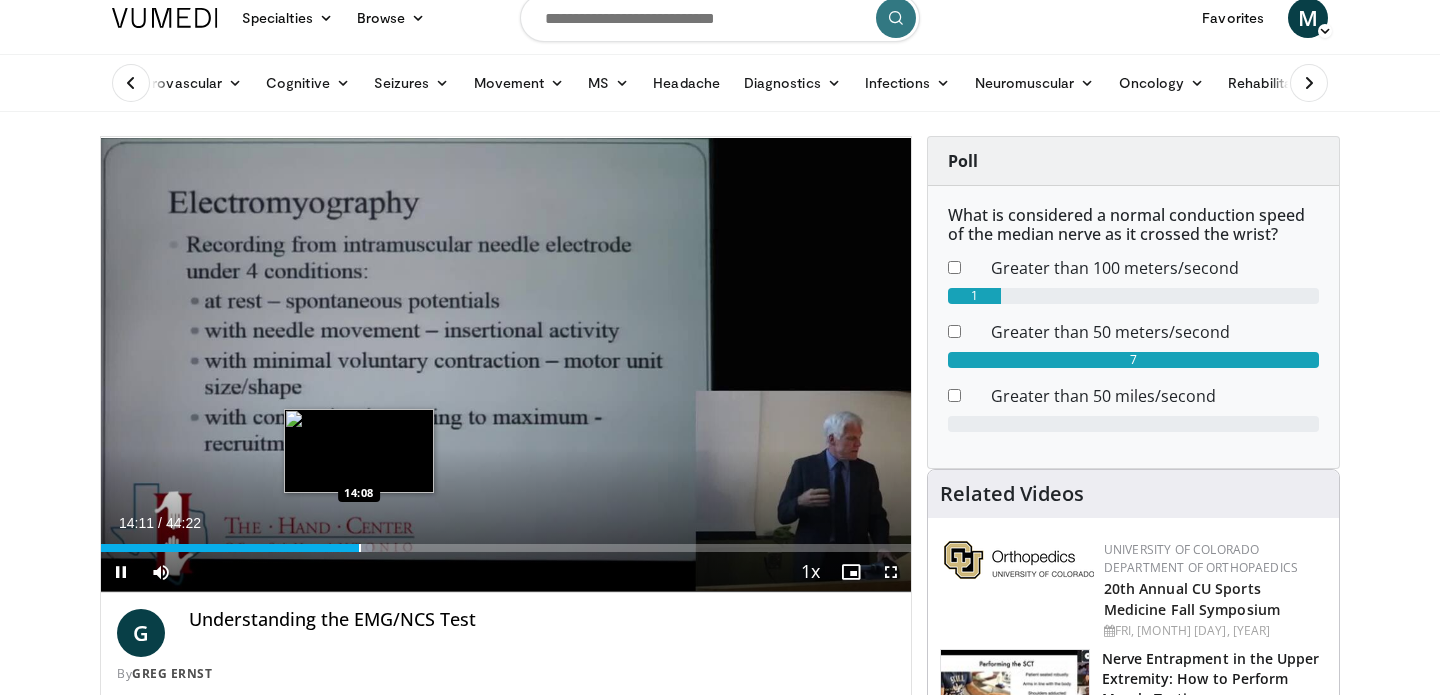 click at bounding box center [360, 548] 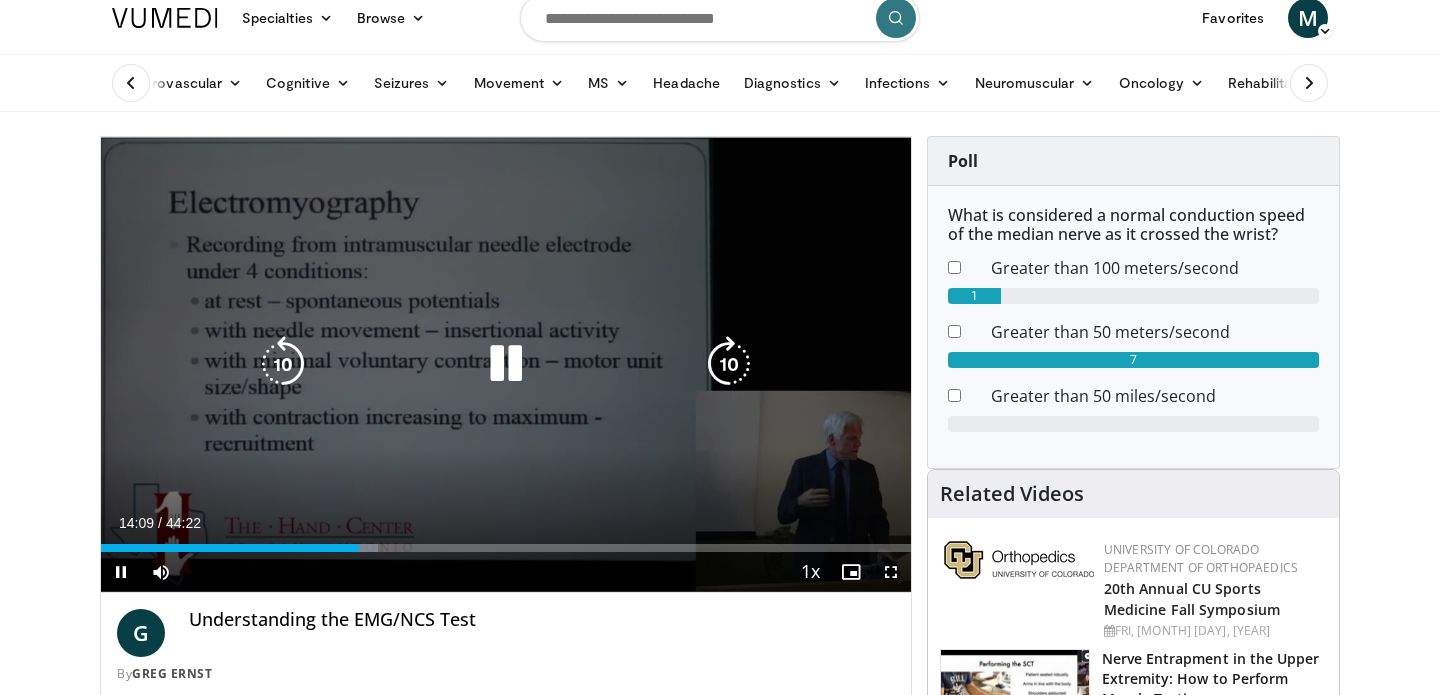click at bounding box center (506, 364) 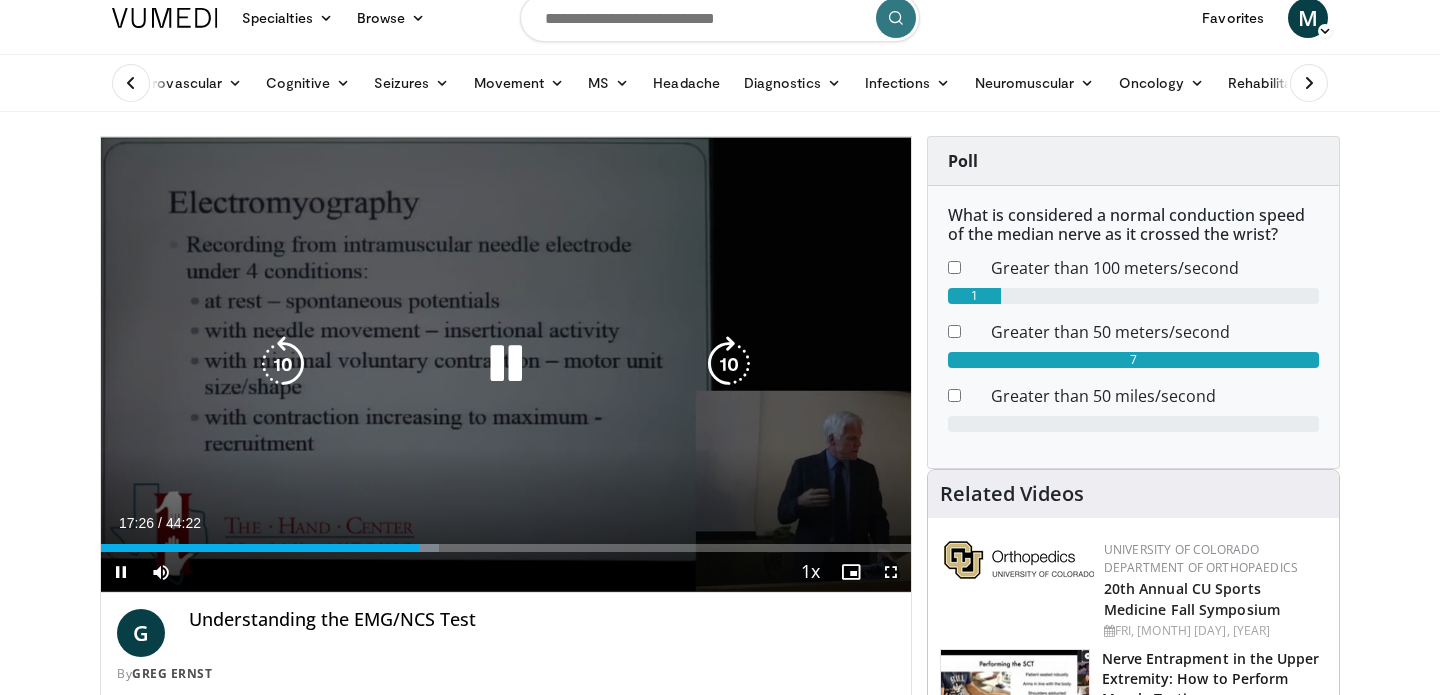 click at bounding box center [506, 364] 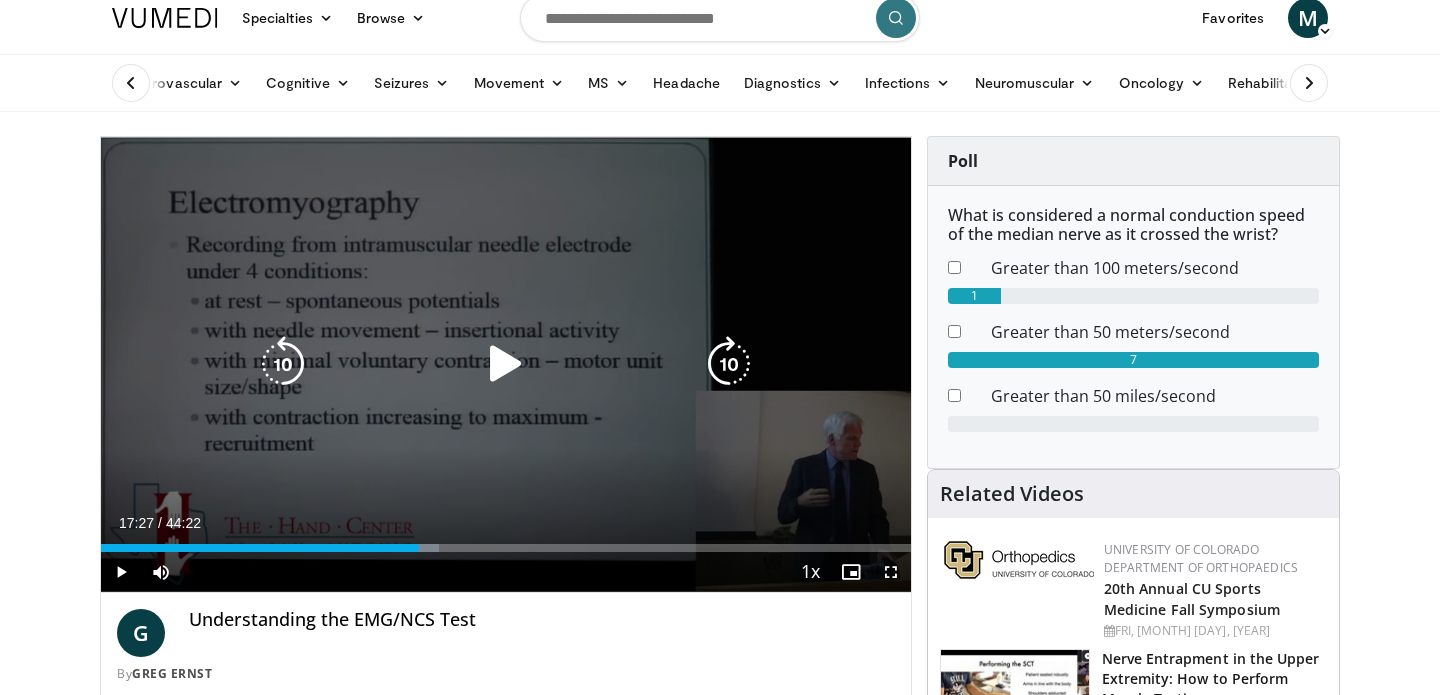 click on "10 seconds
Tap to unmute" at bounding box center (506, 364) 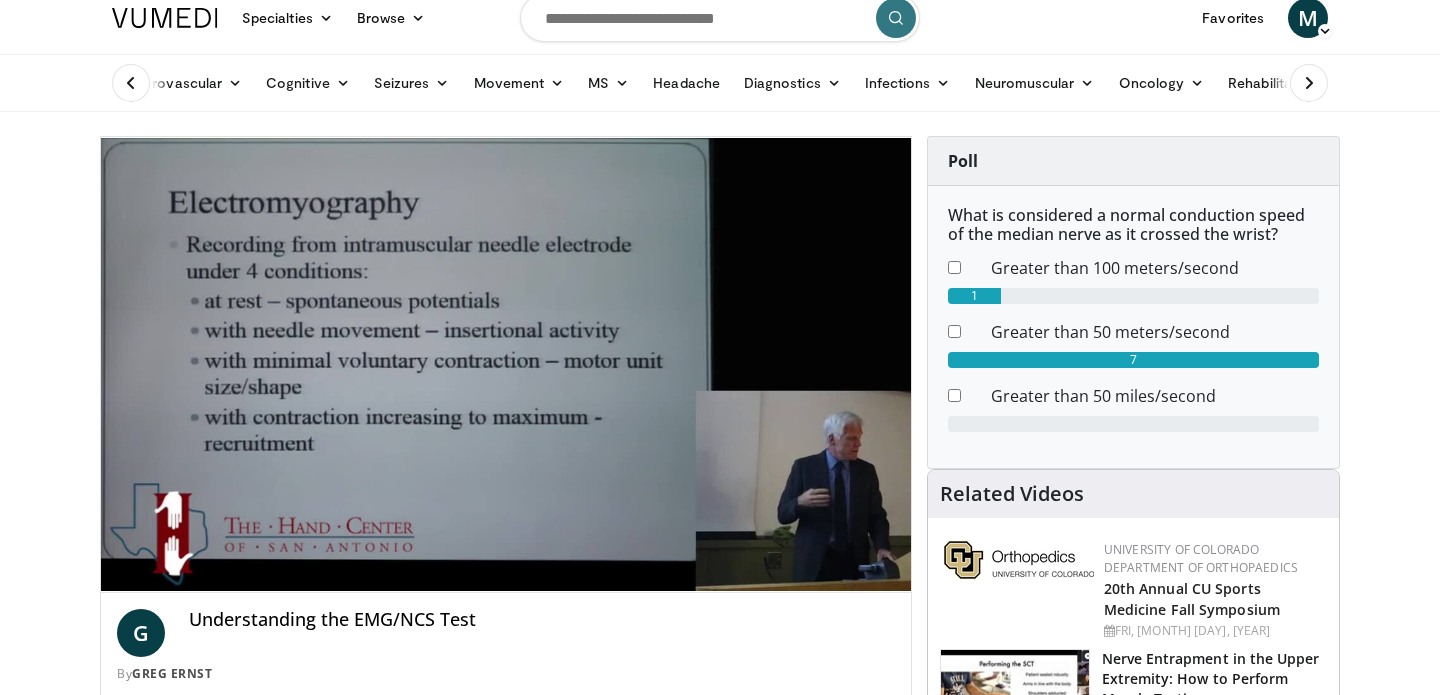 click on "G
Understanding the EMG/NCS Test
By
[FIRST] [LAST]" at bounding box center (506, 640) 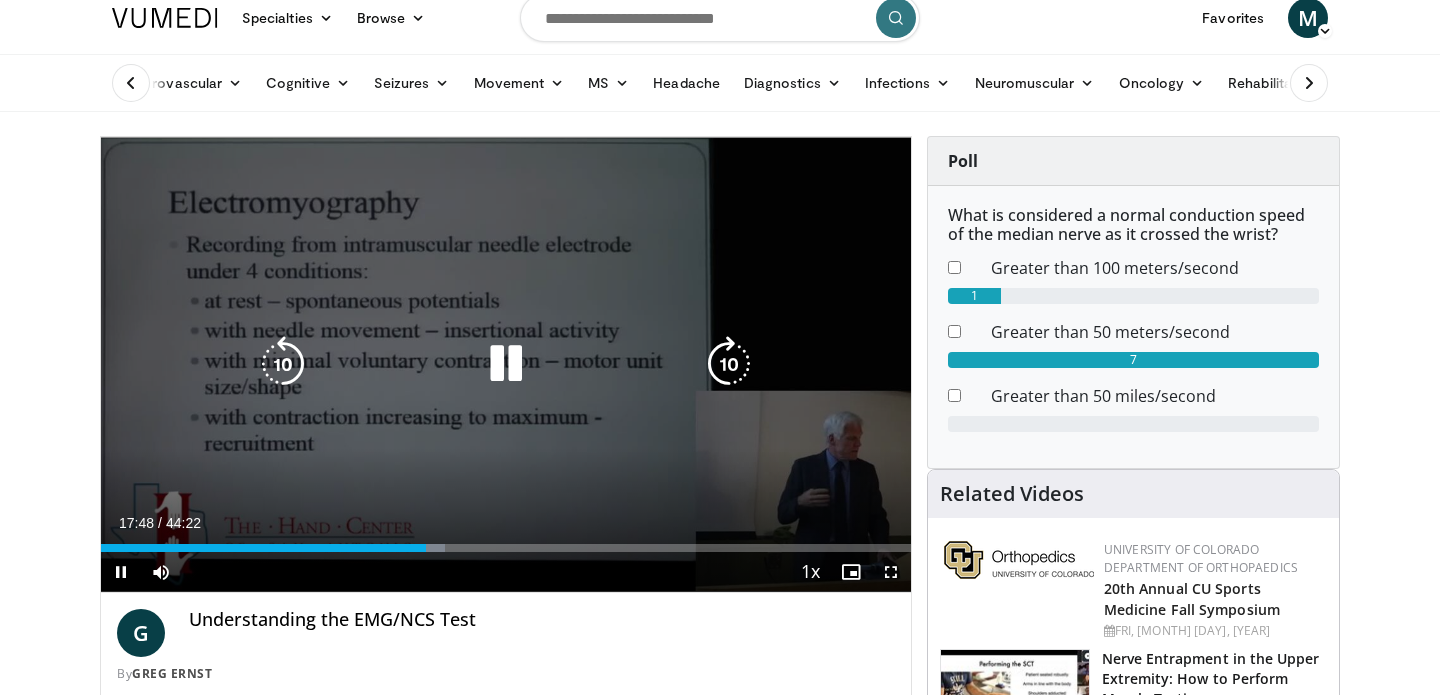 click at bounding box center (506, 364) 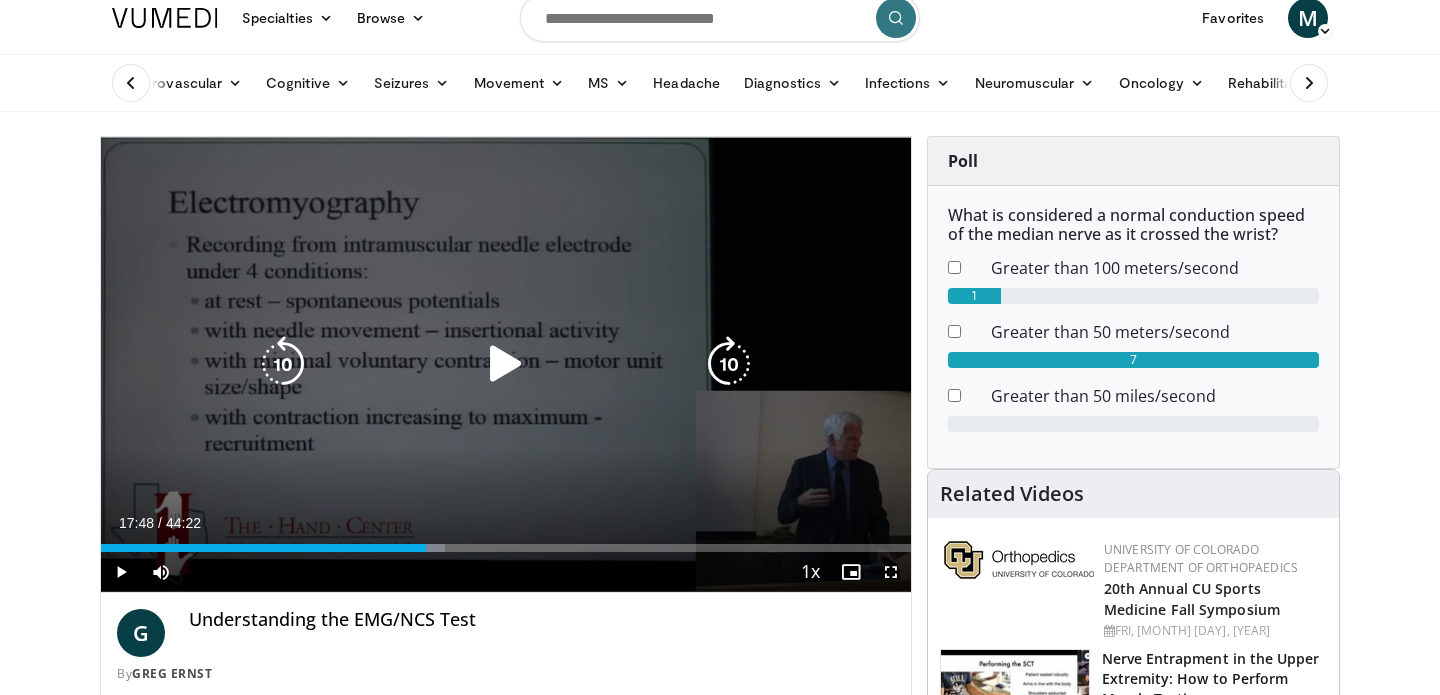 click at bounding box center [506, 364] 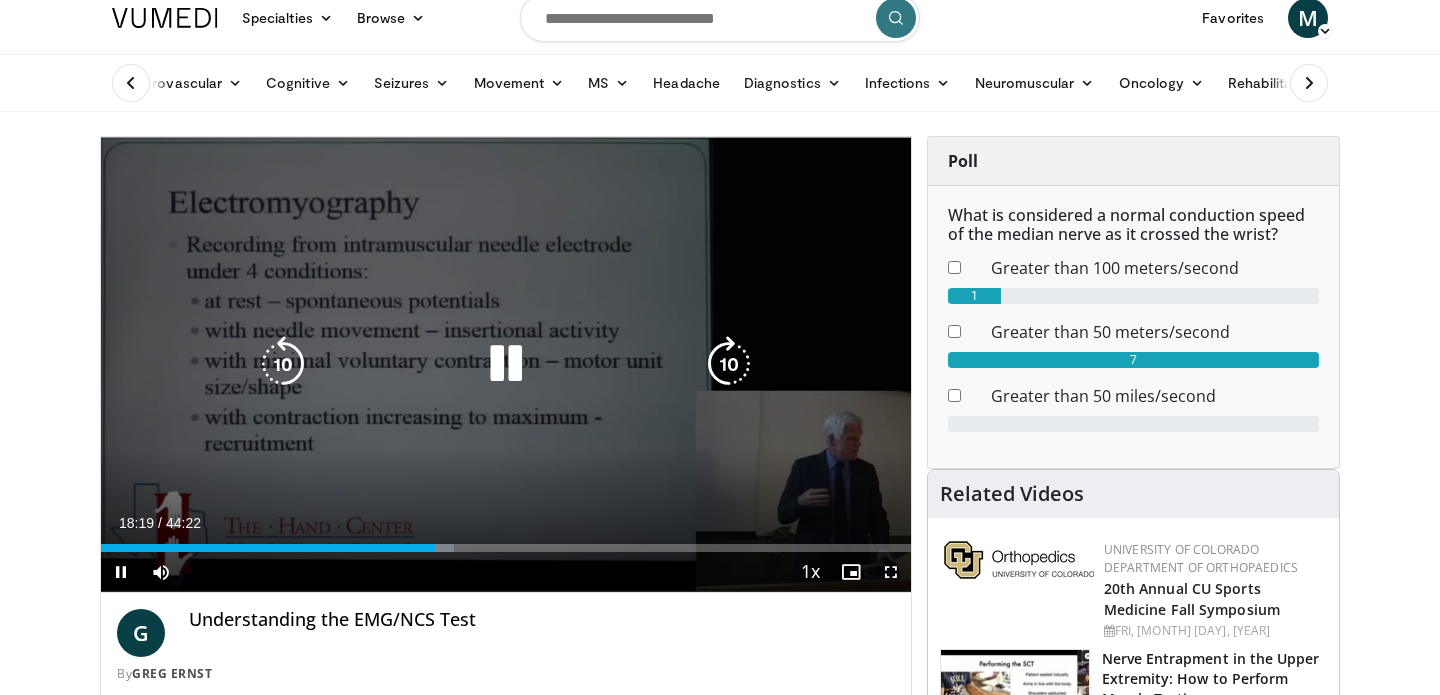 click at bounding box center [506, 364] 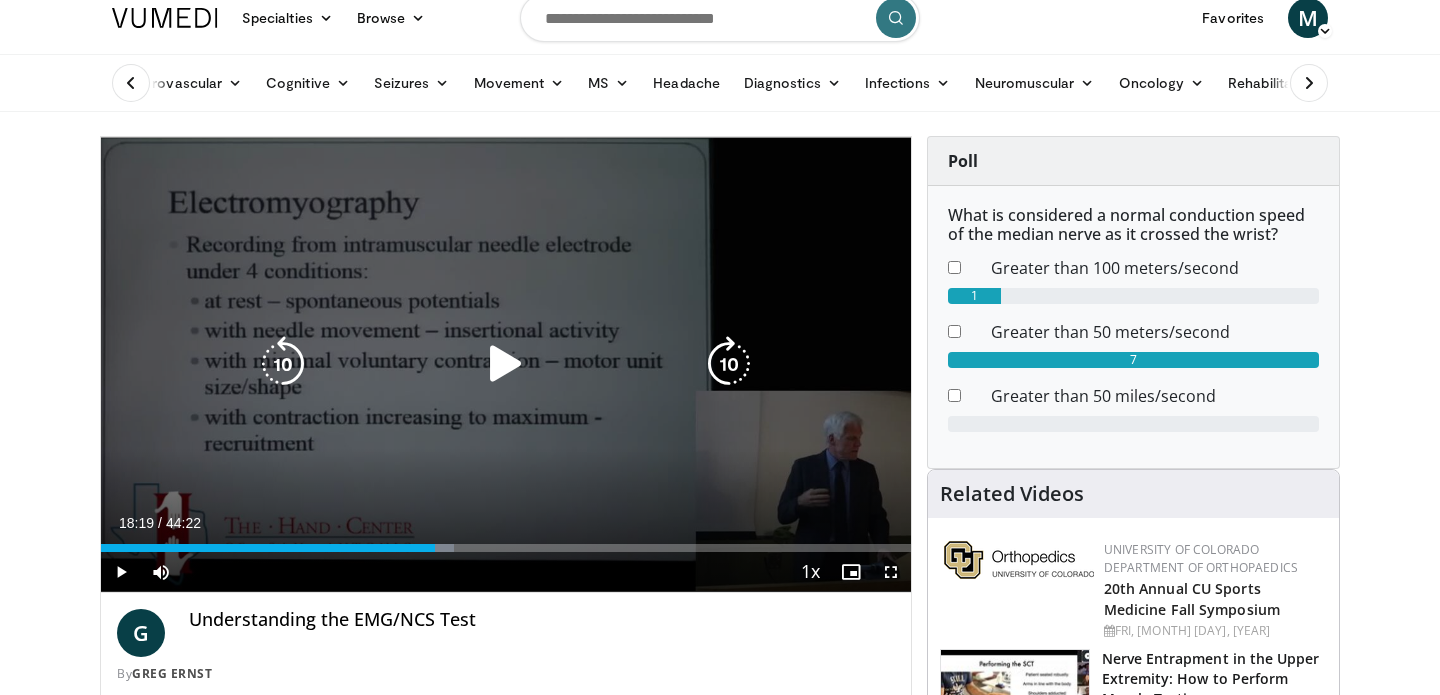 click at bounding box center [506, 364] 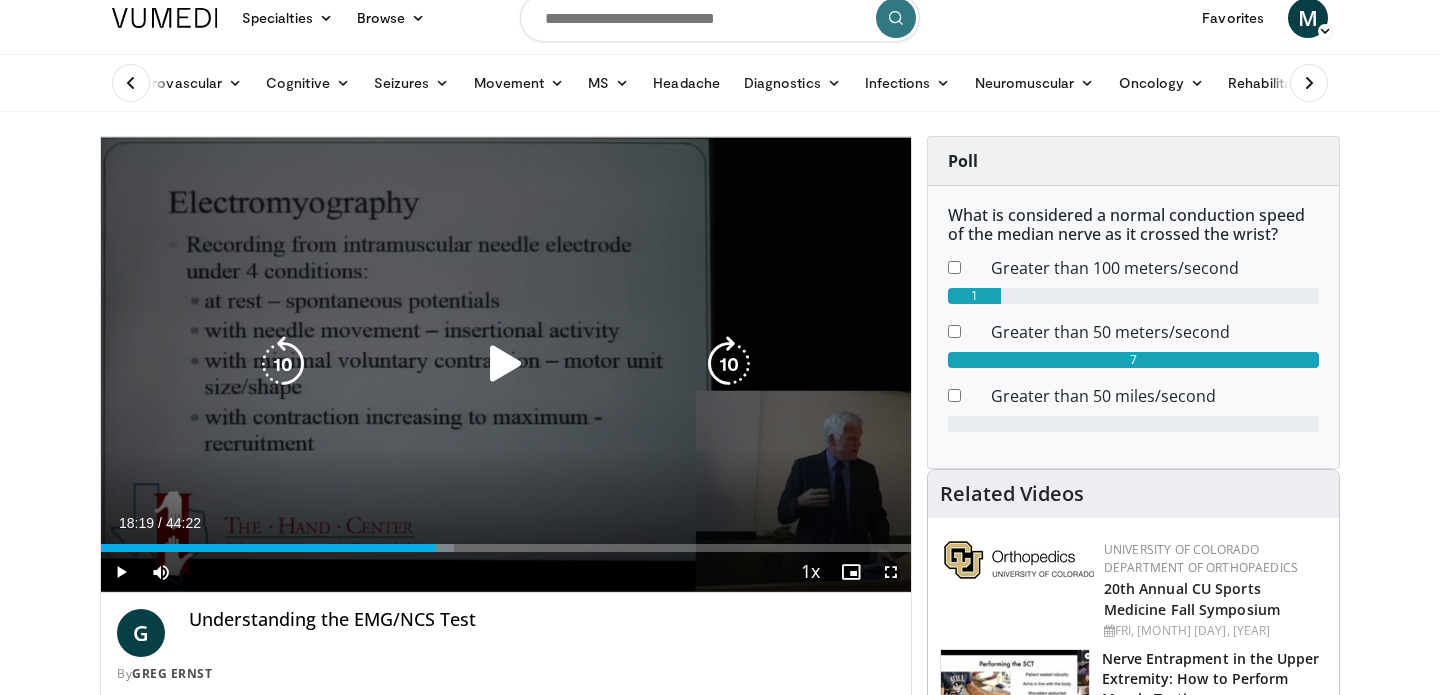 click at bounding box center [506, 364] 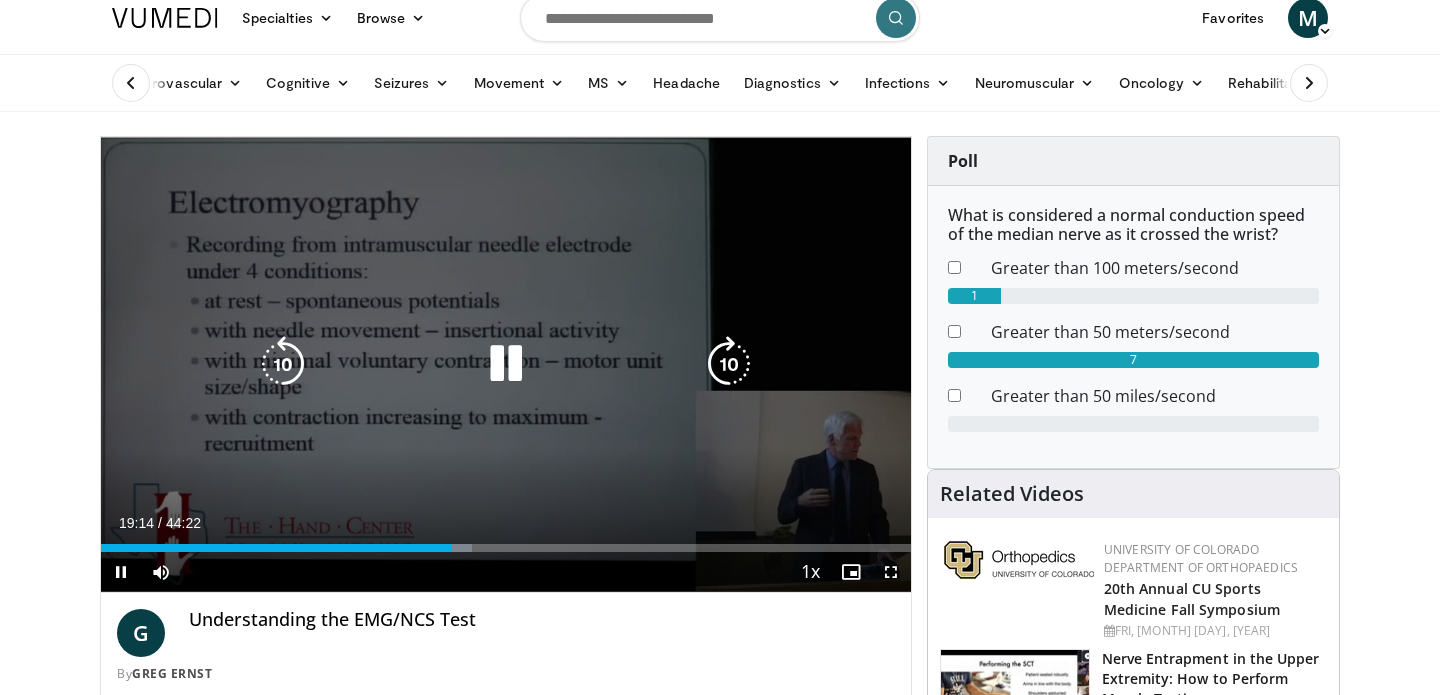 click at bounding box center (506, 364) 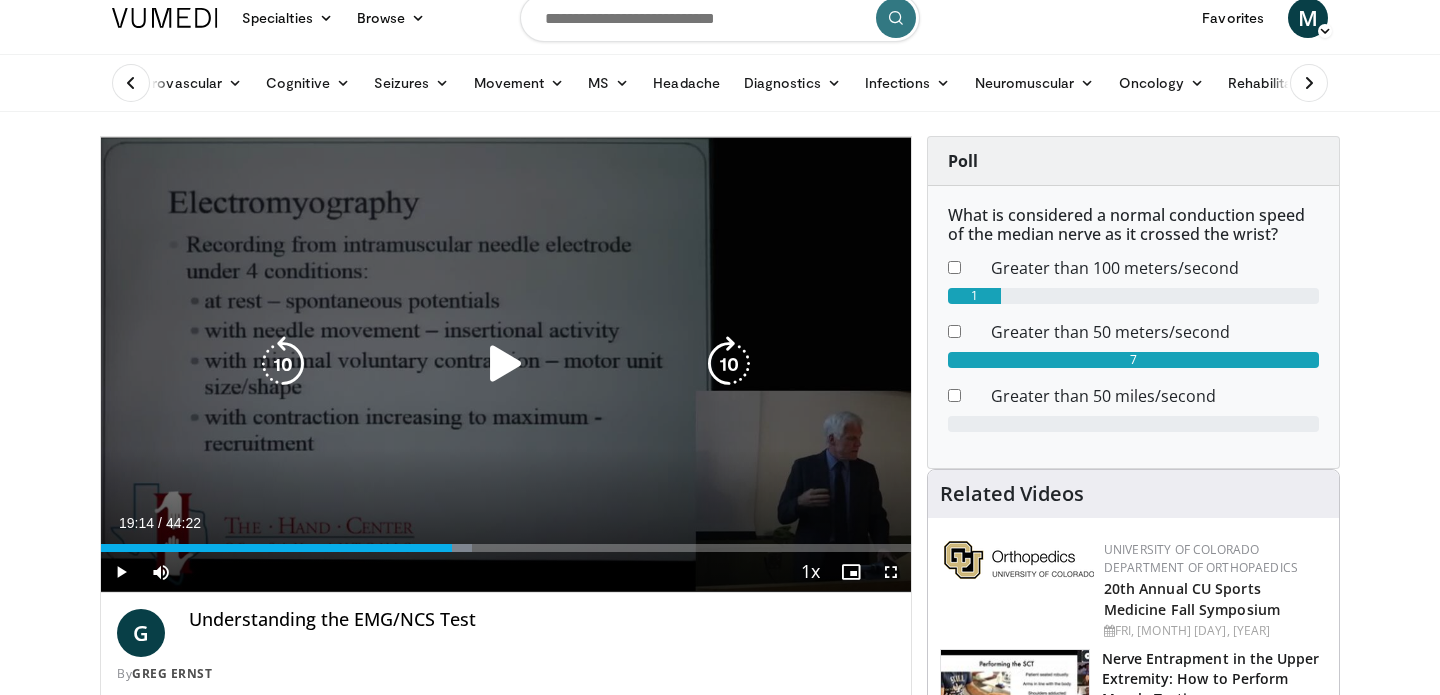 click at bounding box center [506, 364] 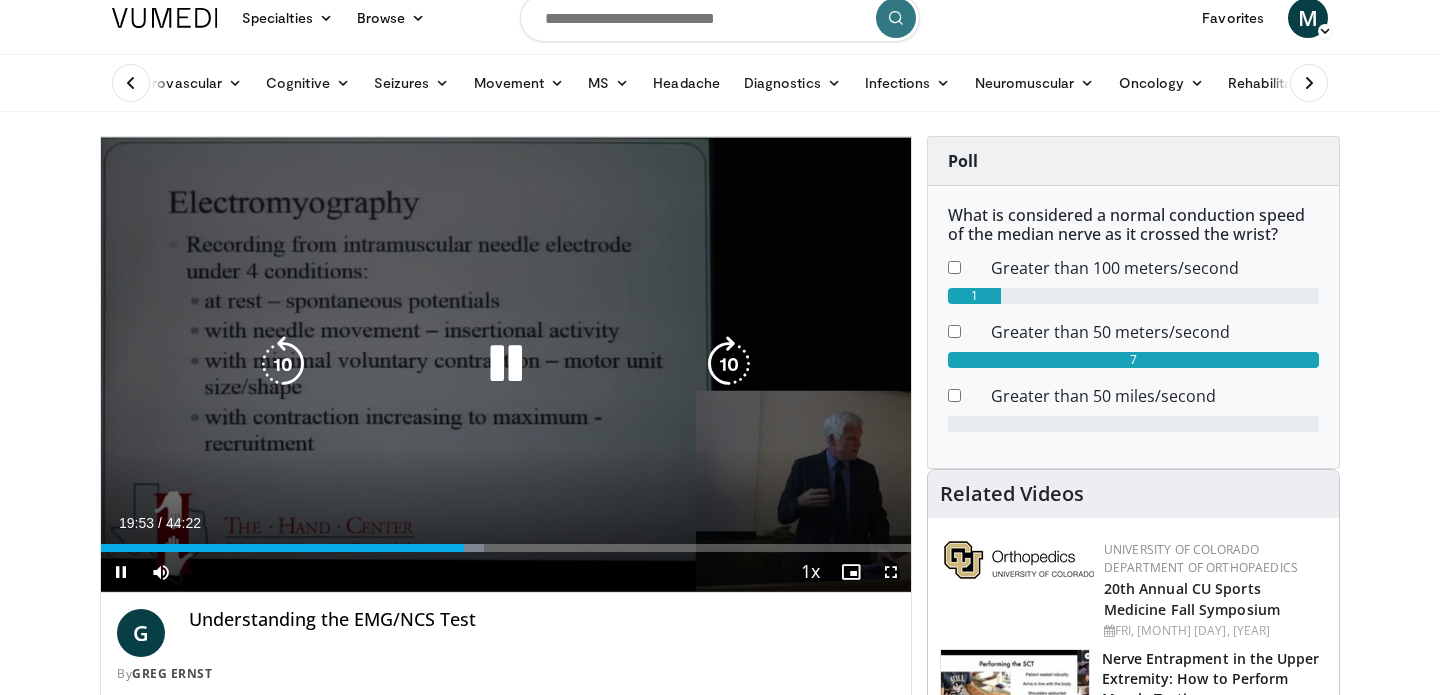 click at bounding box center [506, 364] 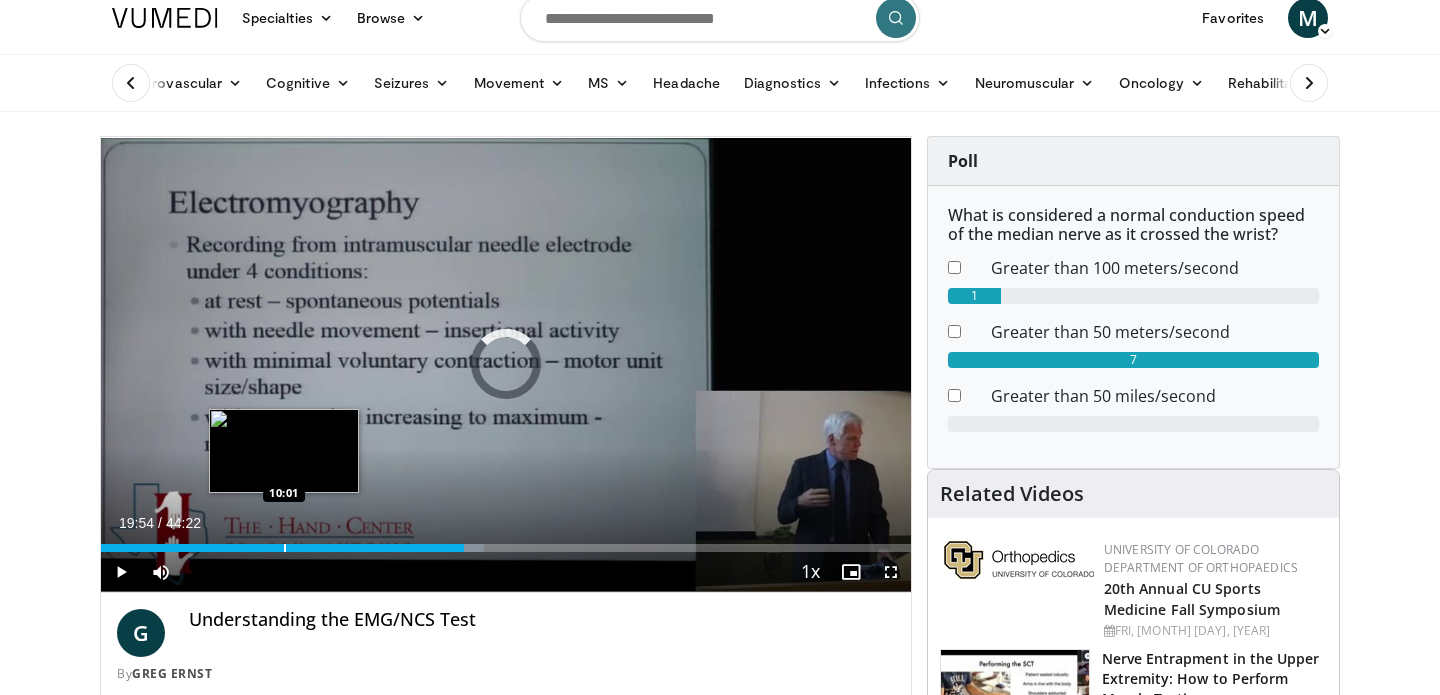 click at bounding box center (285, 548) 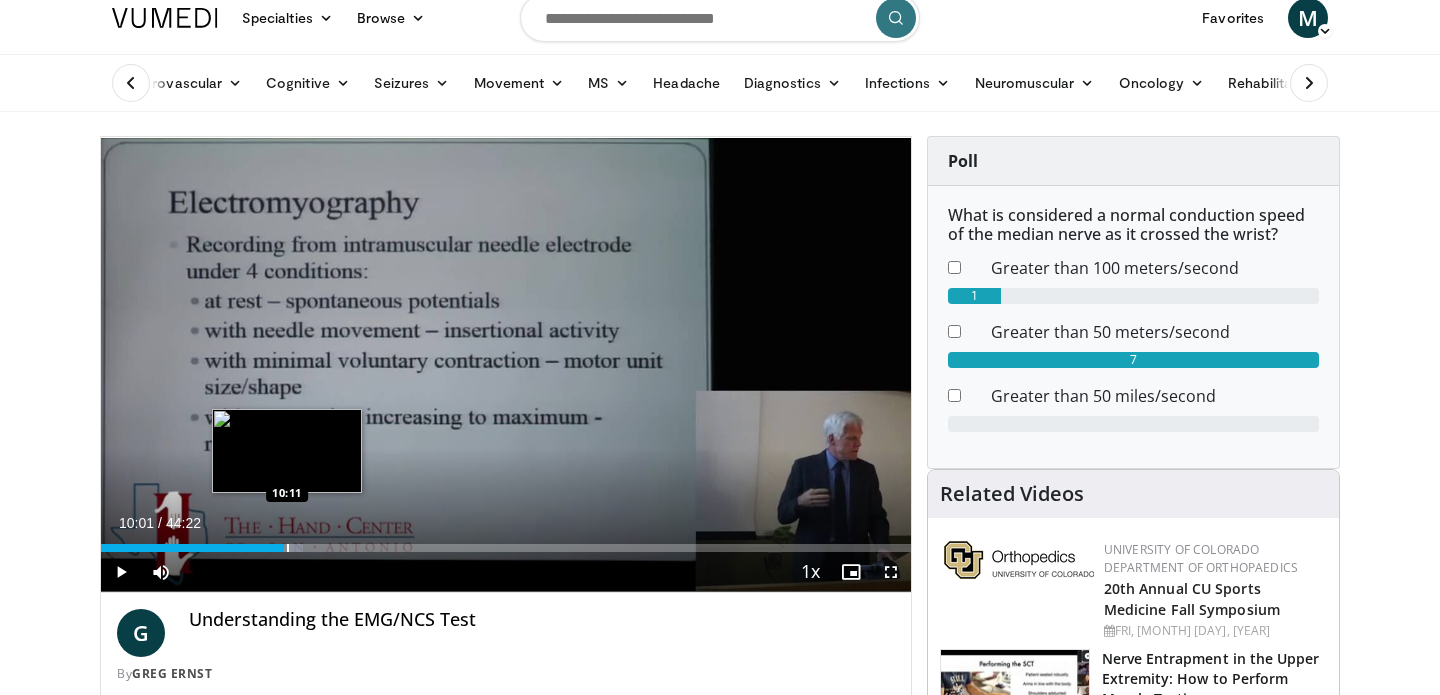 click at bounding box center [288, 548] 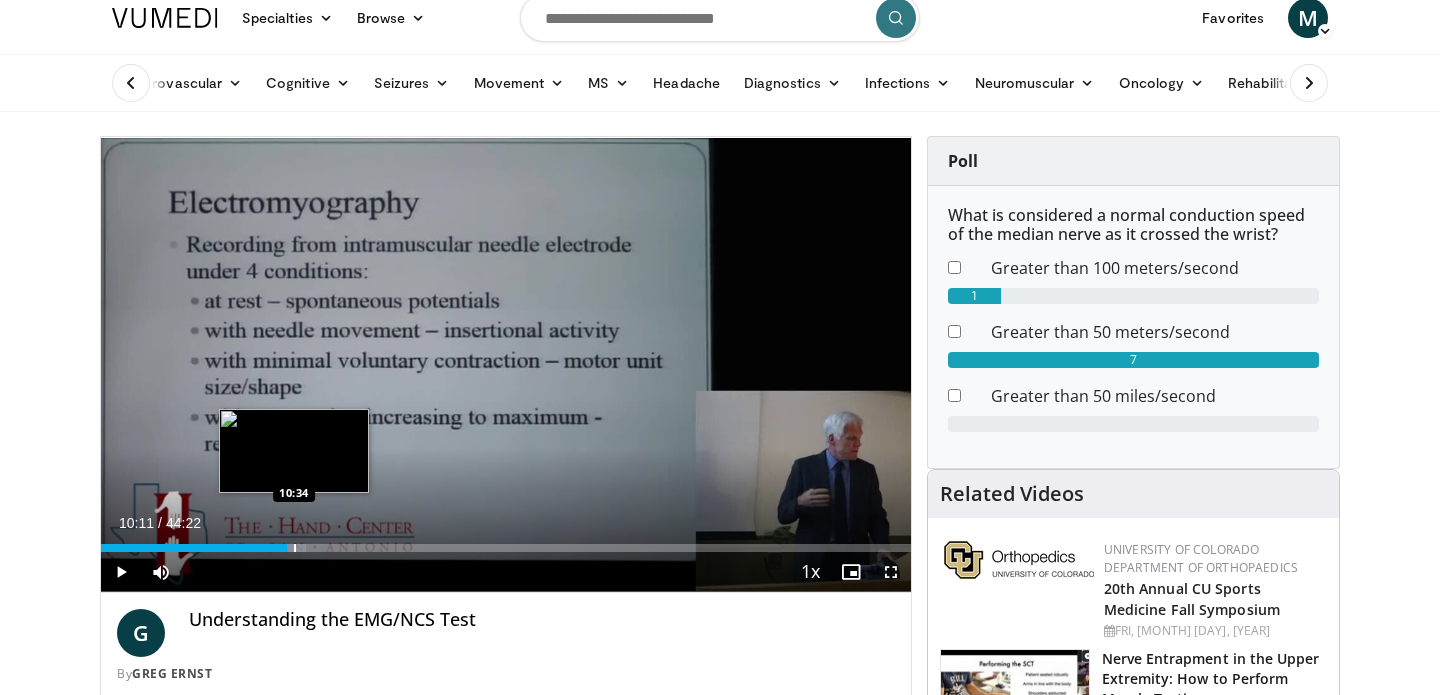 click at bounding box center (295, 548) 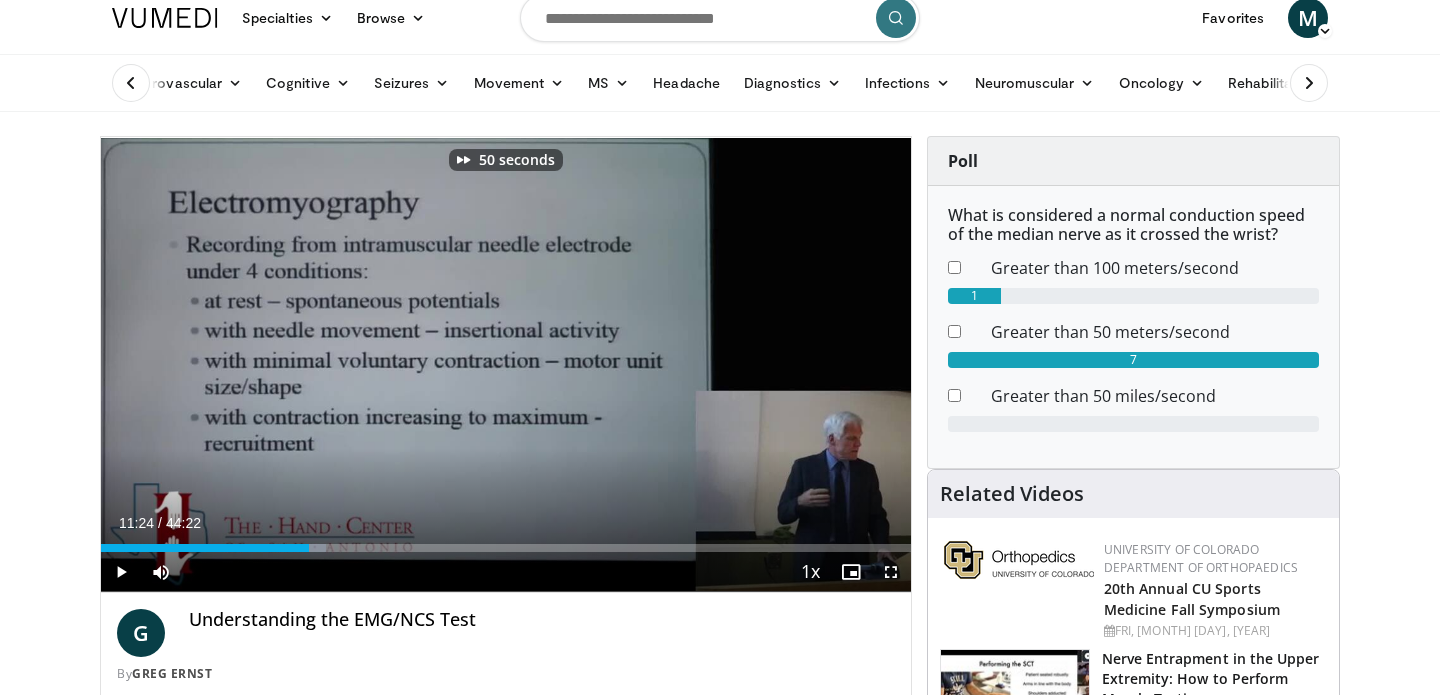 click on "Current Time  [TIME] / Duration  [DURATION] Play Skip Backward Skip Forward Mute 100% Loaded :  [PERCENTAGE] [TIME] [TIME] Stream Type  LIVE Seek to live, currently behind live LIVE   1x Playback Rate 0.5x 0.75x 1x , selected 1.25x 1.5x 1.75x 2x Chapters Chapters Descriptions descriptions off , selected Captions captions settings , opens captions settings dialog captions off , selected Audio Track en (Main) , selected Fullscreen Enable picture-in-picture mode" at bounding box center (506, 572) 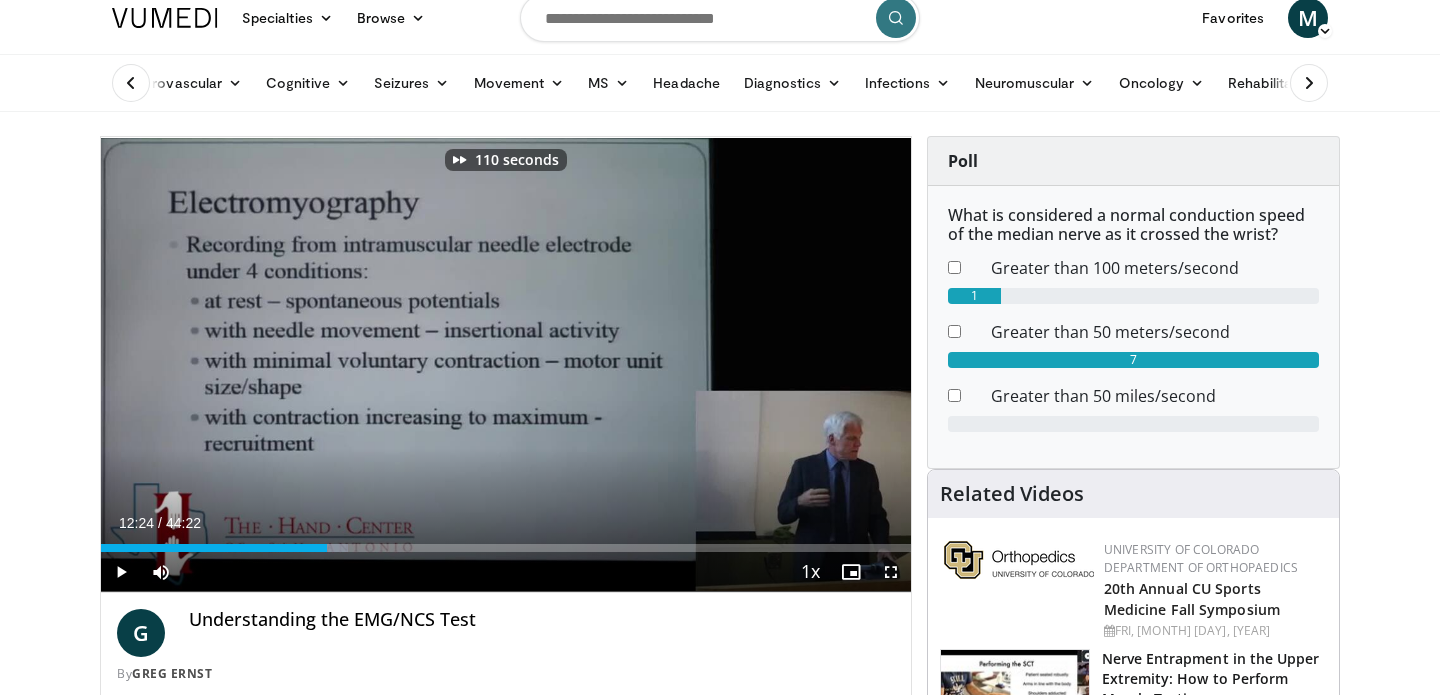 click on "Current Time  [TIME] / Duration  [DURATION] Play Skip Backward Skip Forward Mute 100% Loaded :  [PERCENTAGE] [TIME] [TIME] Stream Type  LIVE Seek to live, currently behind live LIVE   1x Playback Rate 0.5x 0.75x 1x , selected 1.25x 1.5x 1.75x 2x Chapters Chapters Descriptions descriptions off , selected Captions captions settings , opens captions settings dialog captions off , selected Audio Track en (Main) , selected Fullscreen Enable picture-in-picture mode" at bounding box center [506, 572] 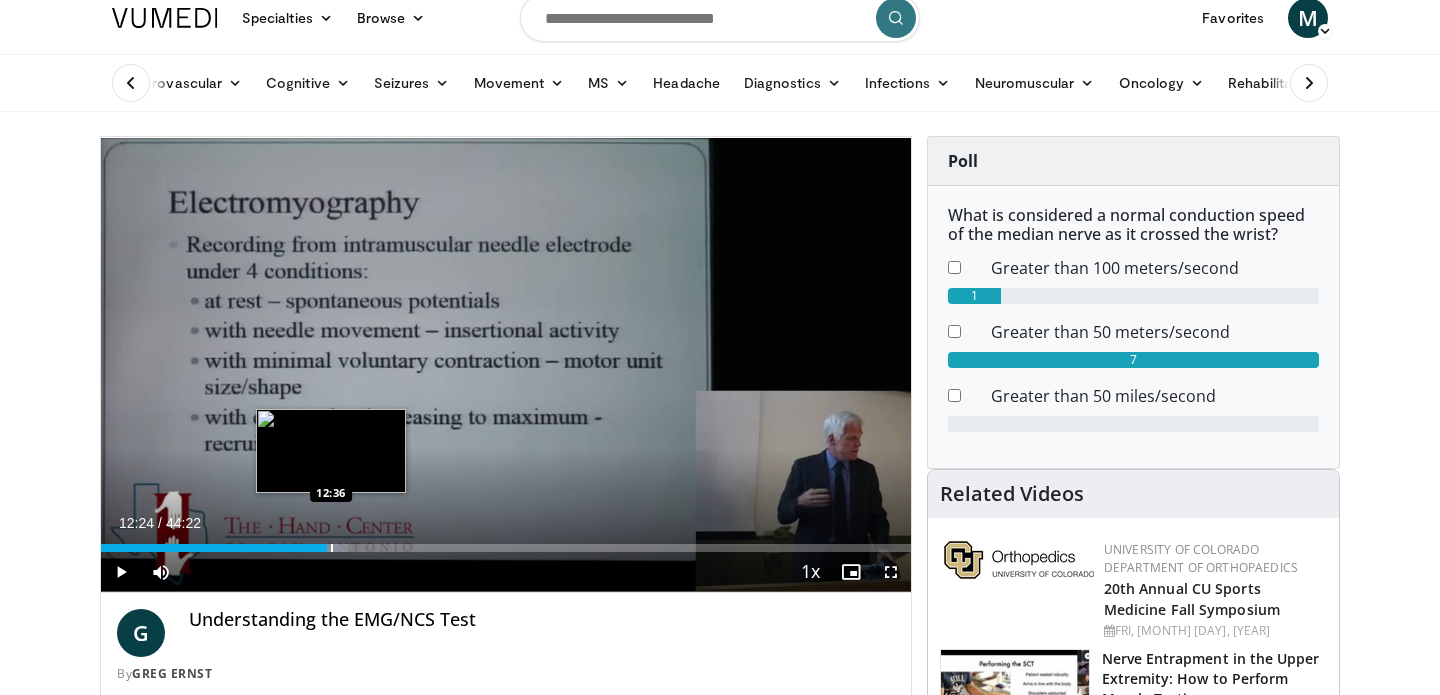 click at bounding box center (332, 548) 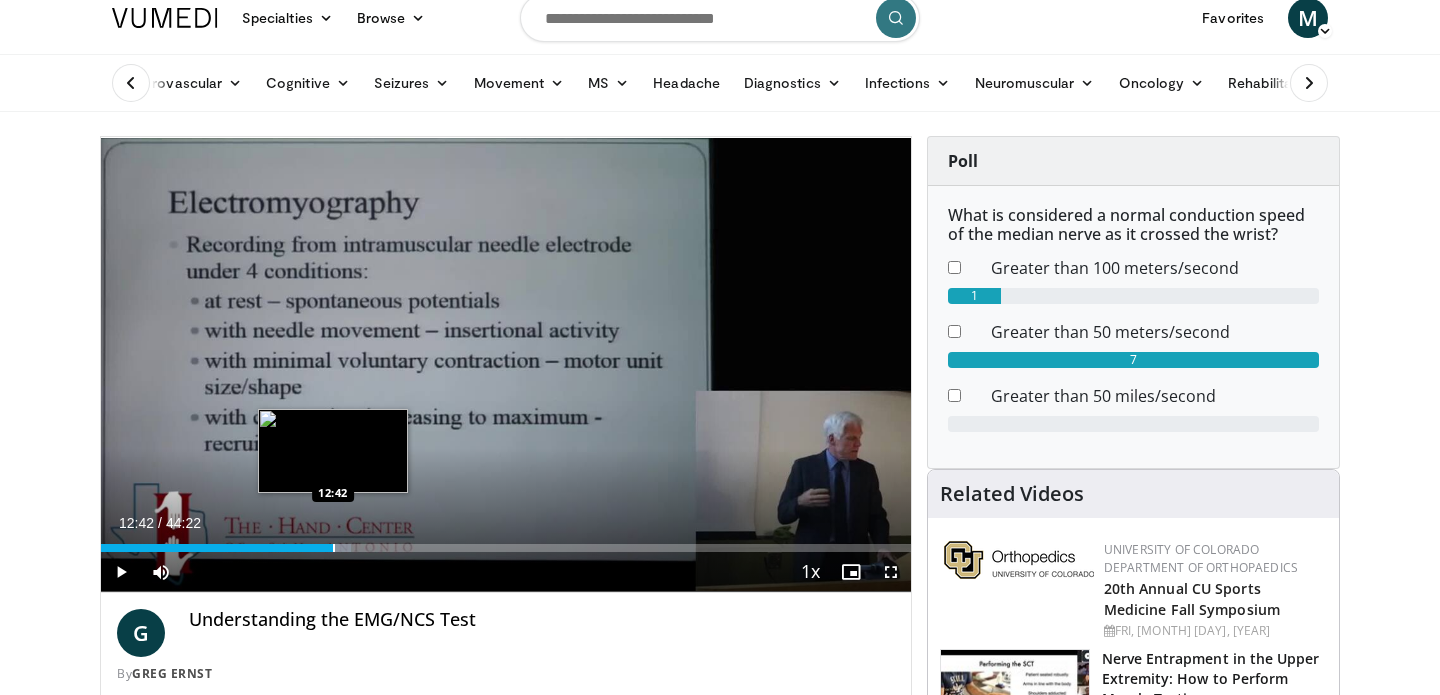 click at bounding box center (334, 548) 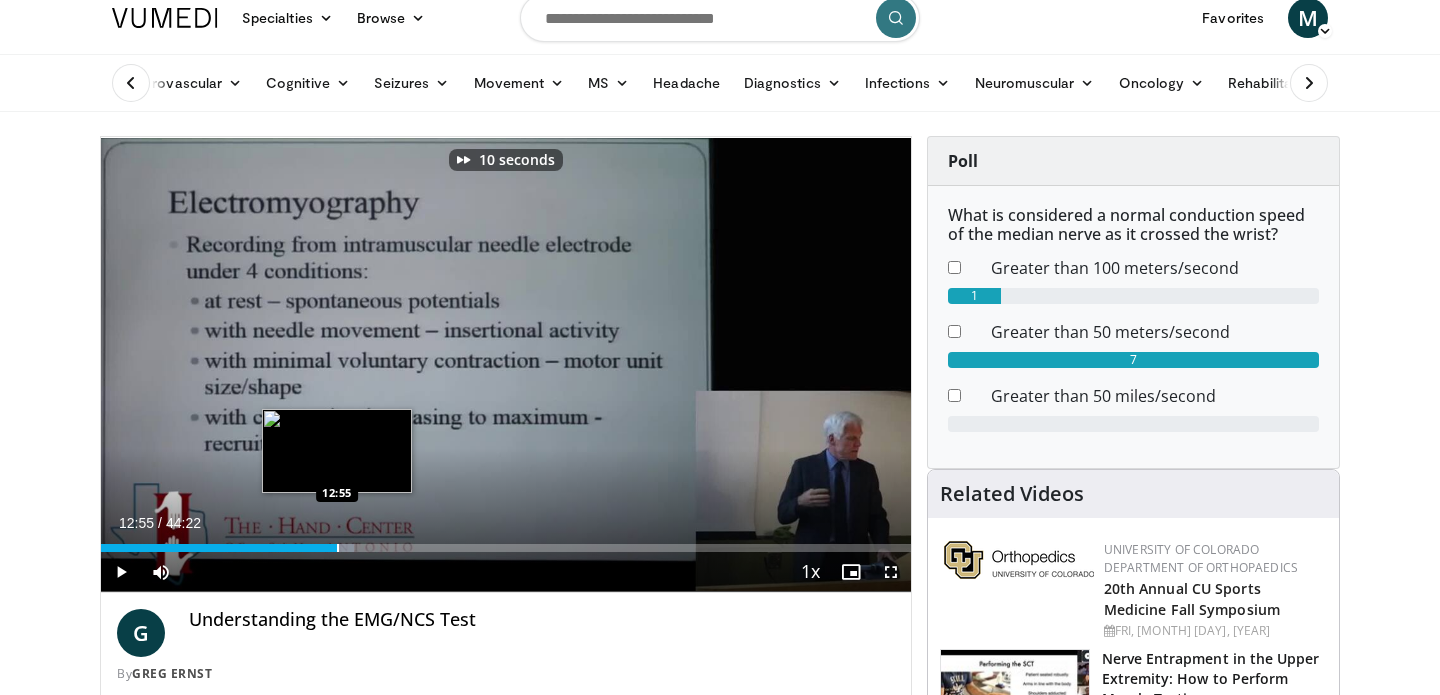 click at bounding box center (338, 548) 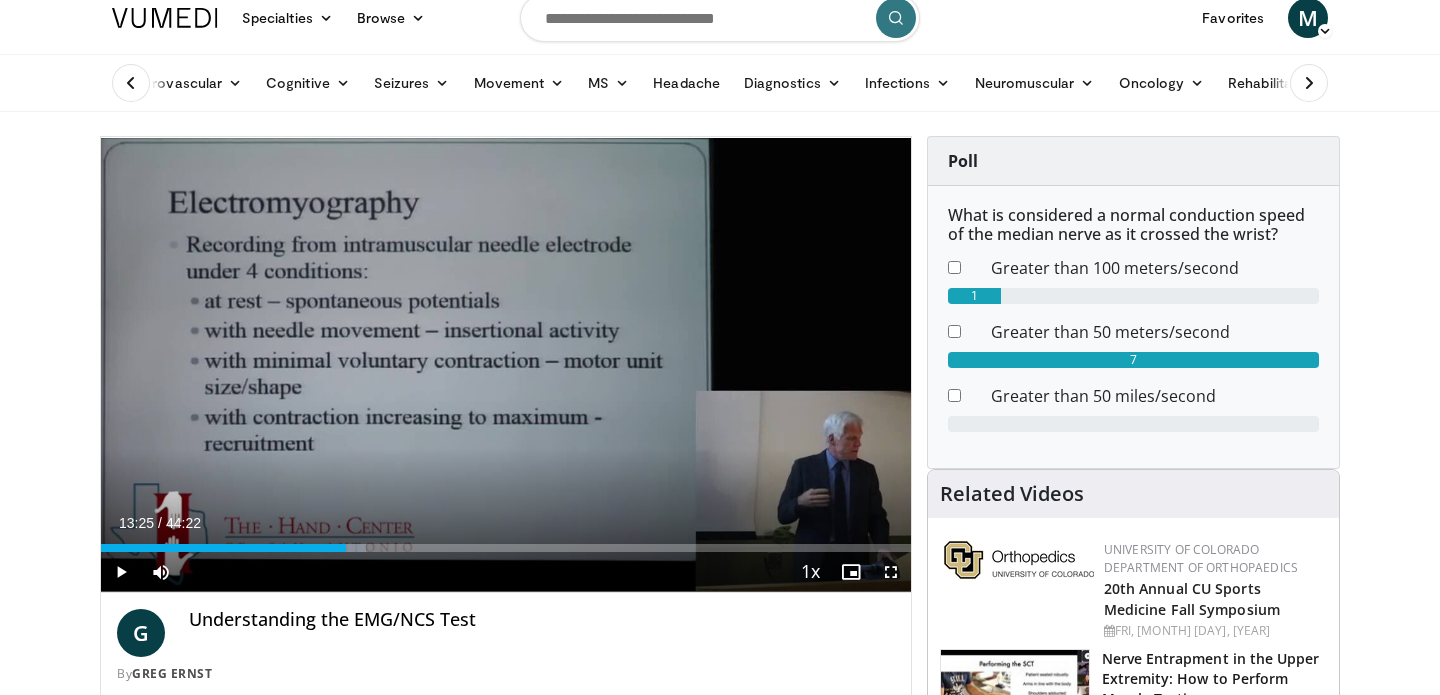 click on "Specialties
Adult & Family Medicine
Allergy, Asthma, Immunology
Anesthesiology
Cardiology
Dental
Dermatology
Endocrinology
Gastroenterology & Hepatology
General Surgery
Hematology & Oncology
Infectious Disease
Nephrology
Neurology
Neurosurgery
Obstetrics & Gynecology
Ophthalmology
Oral Maxillofacial
Orthopaedics
Otolaryngology
Pediatrics
Plastic Surgery
Podiatry
Psychiatry
Pulmonology
Radiation Oncology
Radiology
Rheumatology
Urology" at bounding box center [720, 1406] 